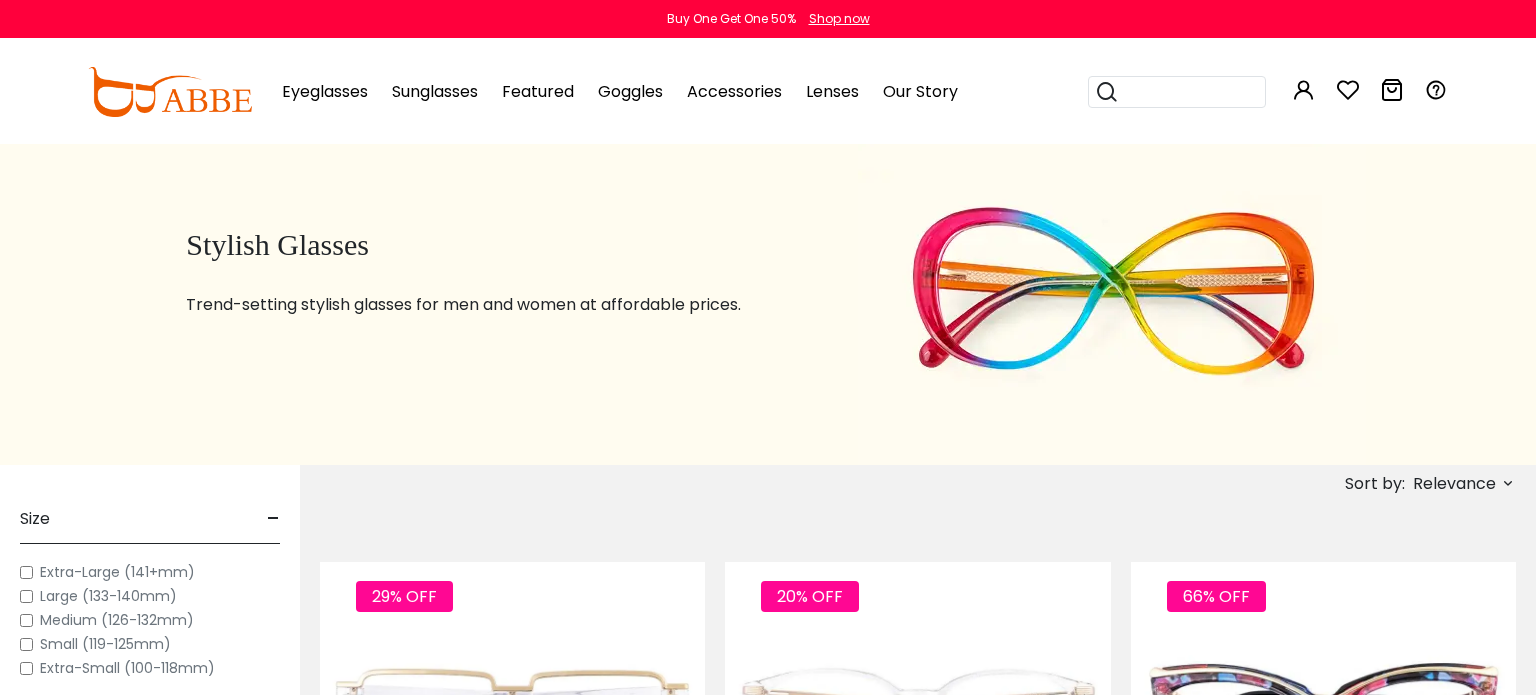 scroll, scrollTop: 332, scrollLeft: 0, axis: vertical 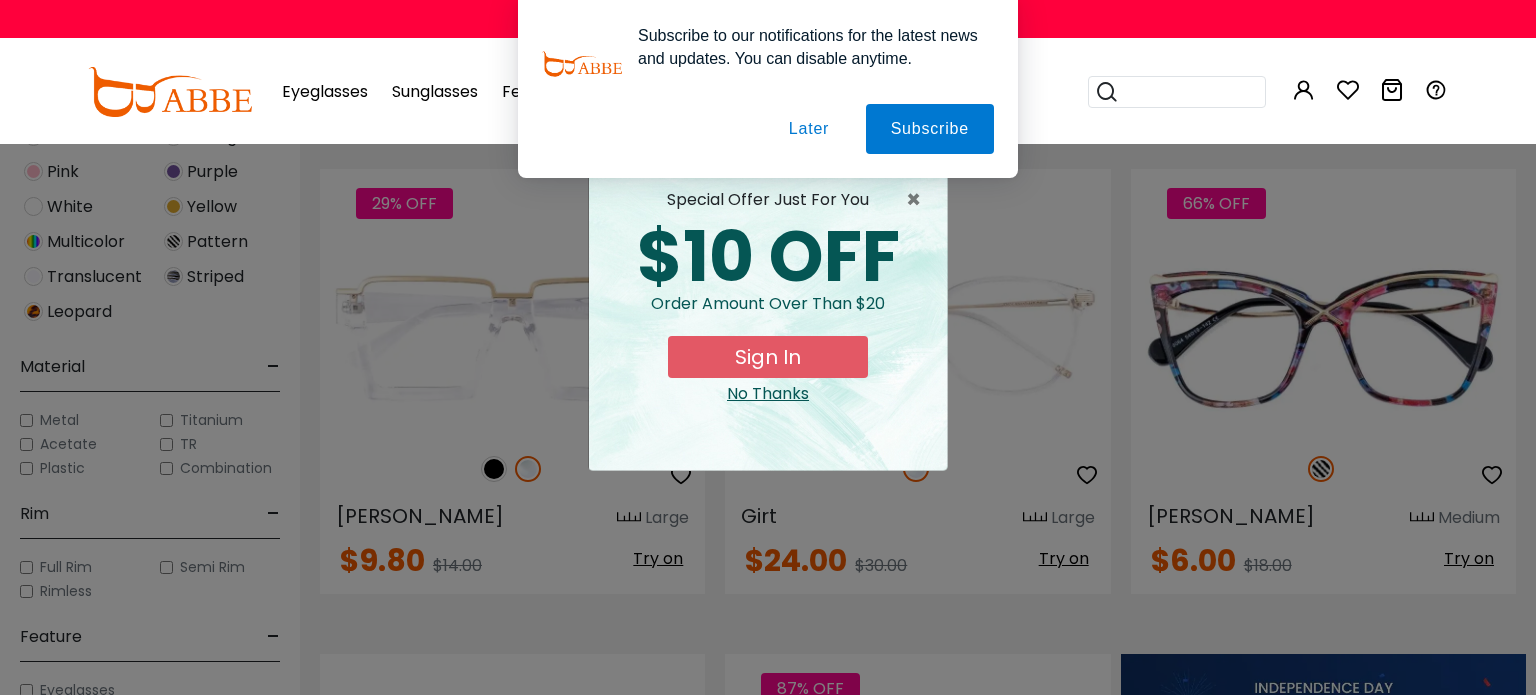 type on "**********" 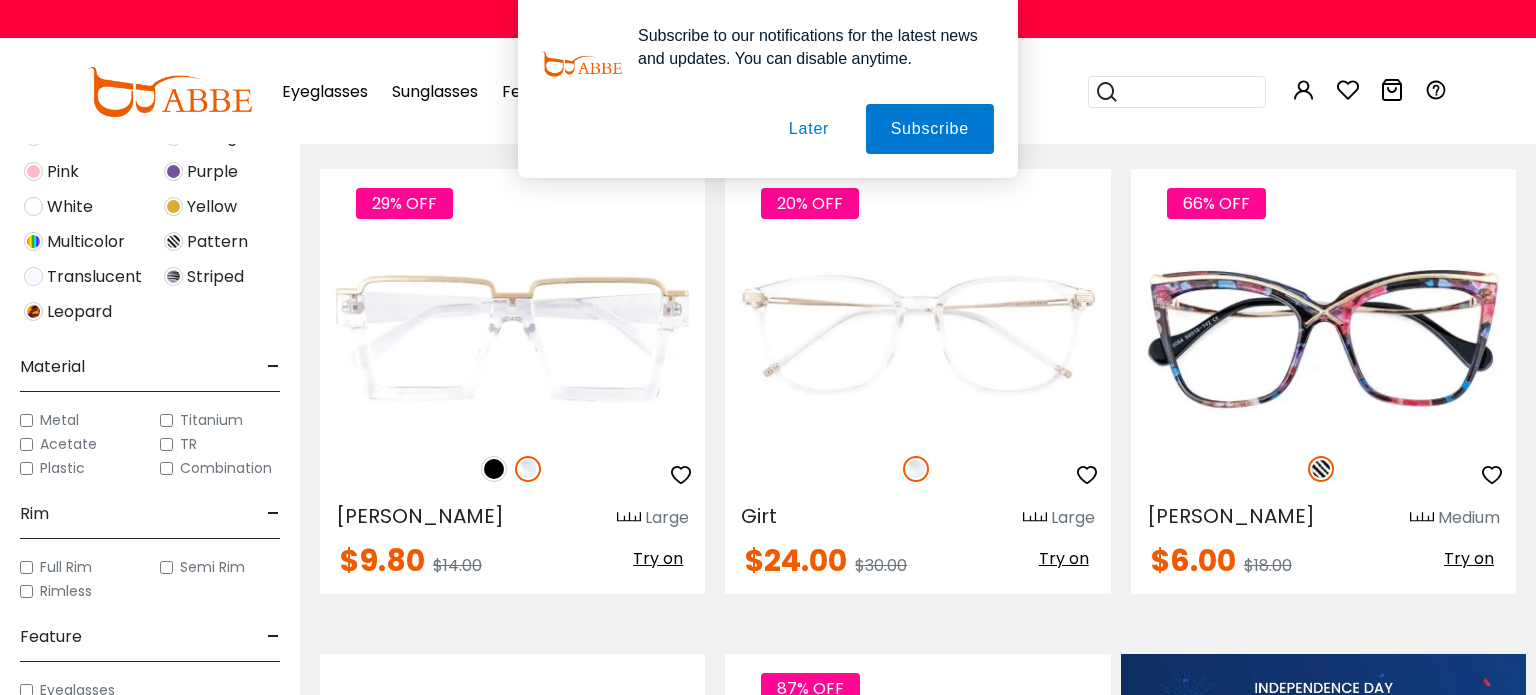 click on "Later" at bounding box center [0, 0] 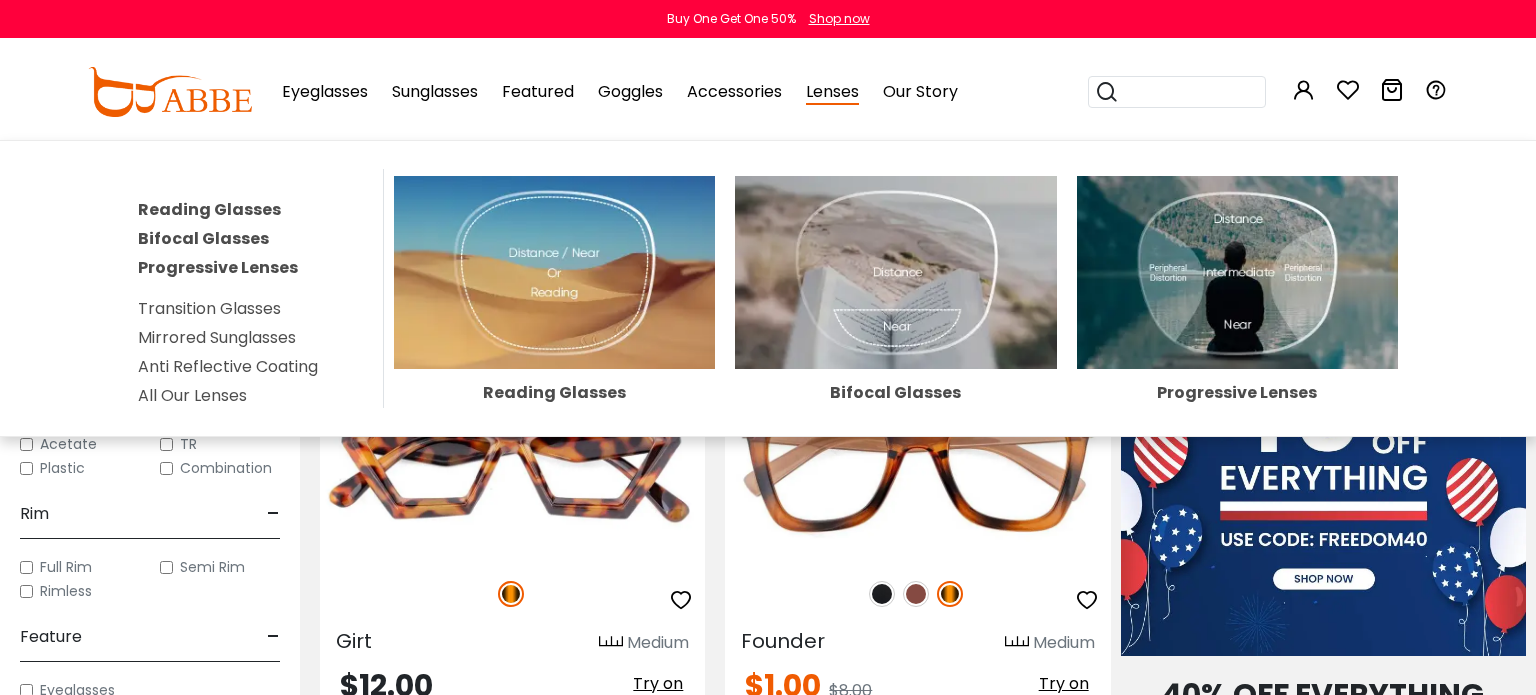scroll, scrollTop: 780, scrollLeft: 0, axis: vertical 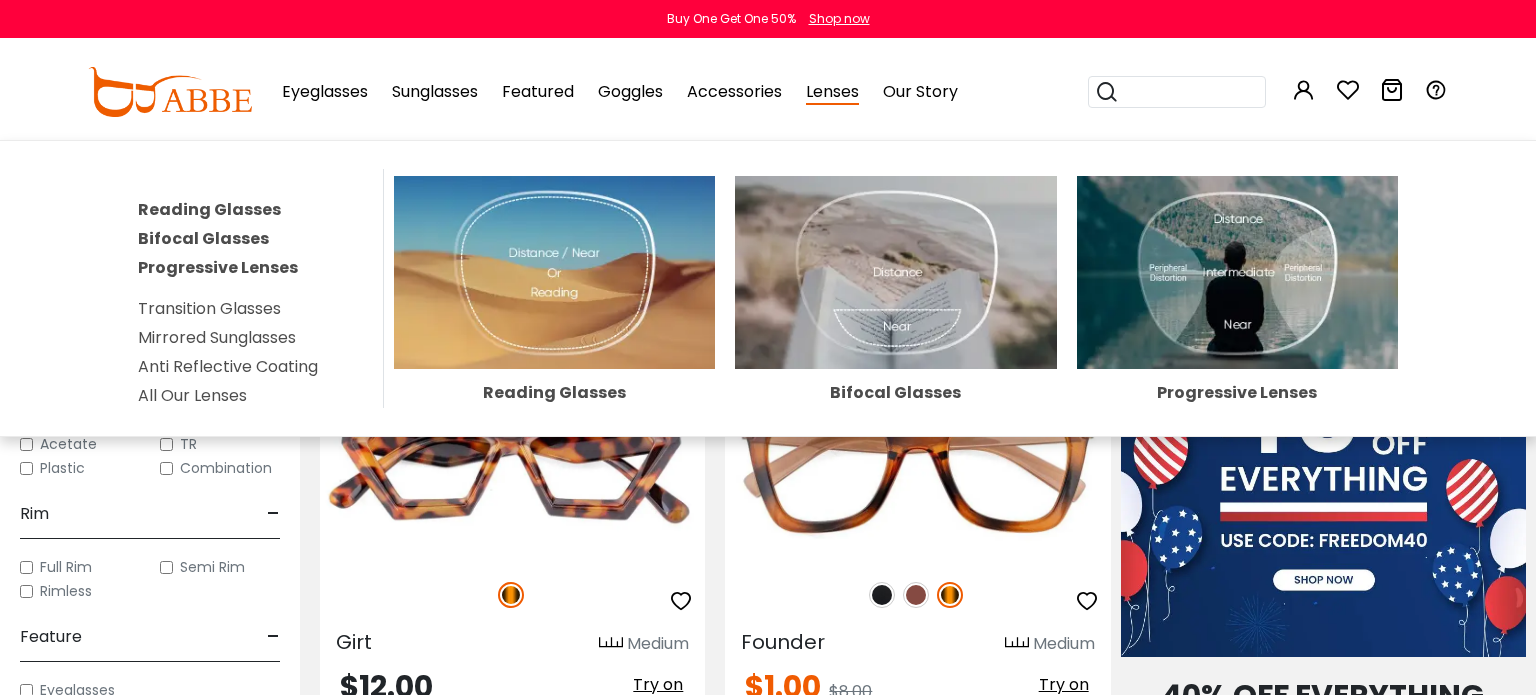 click on "Reading Glasses
Bifocal Glasses
Progressive Lenses
Transition Glasses
Mirrored Sunglasses
Anti Reflective Coating
All Our Lenses
Reading Glasses
Bifocal Glasses
Progressive Lenses" at bounding box center [768, 288] 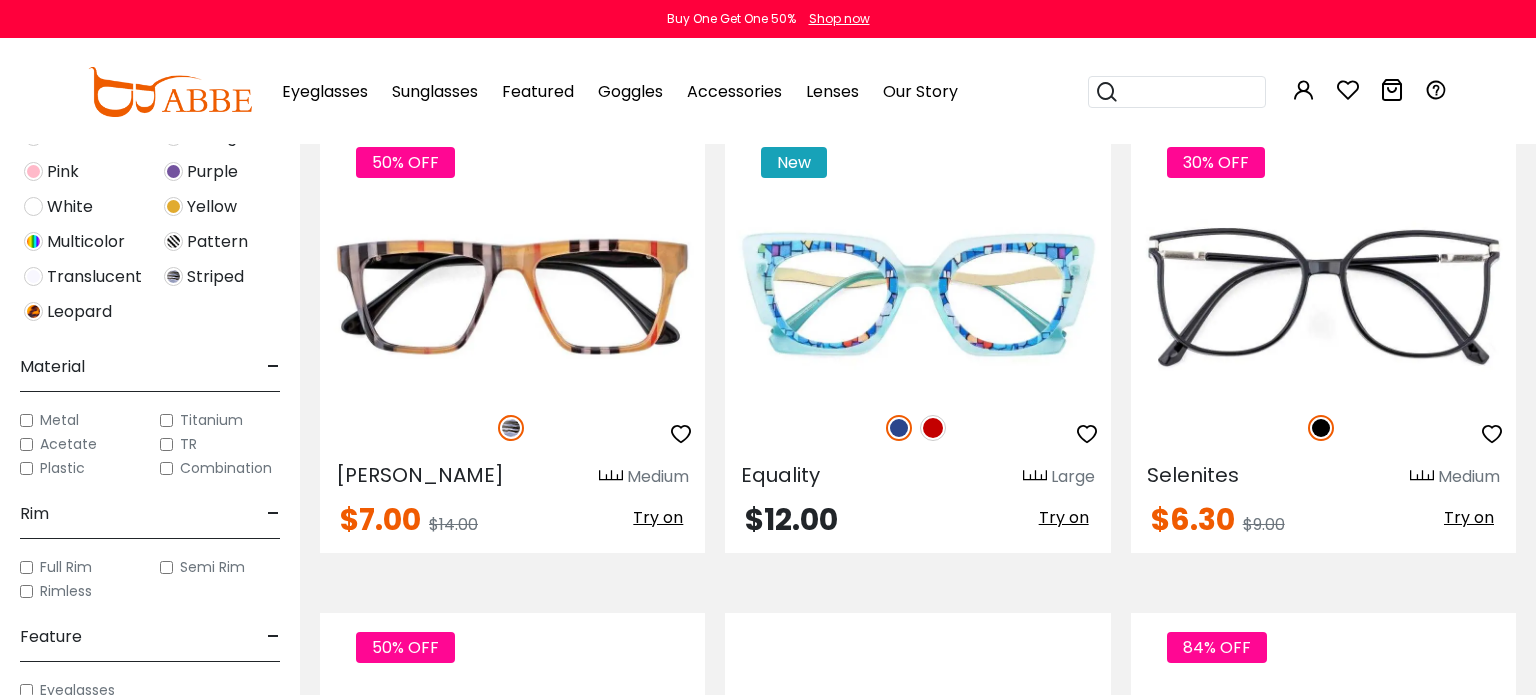 scroll, scrollTop: 2900, scrollLeft: 0, axis: vertical 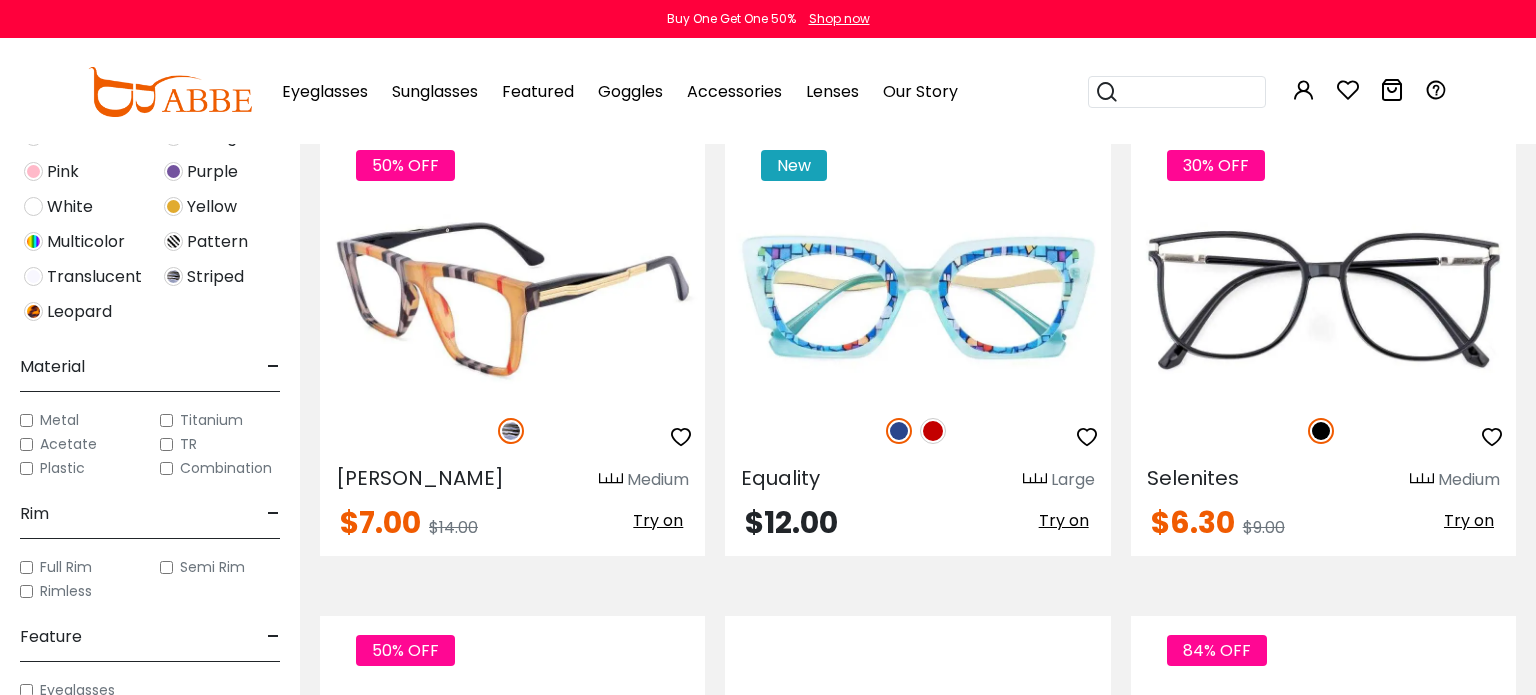 click at bounding box center [512, 299] 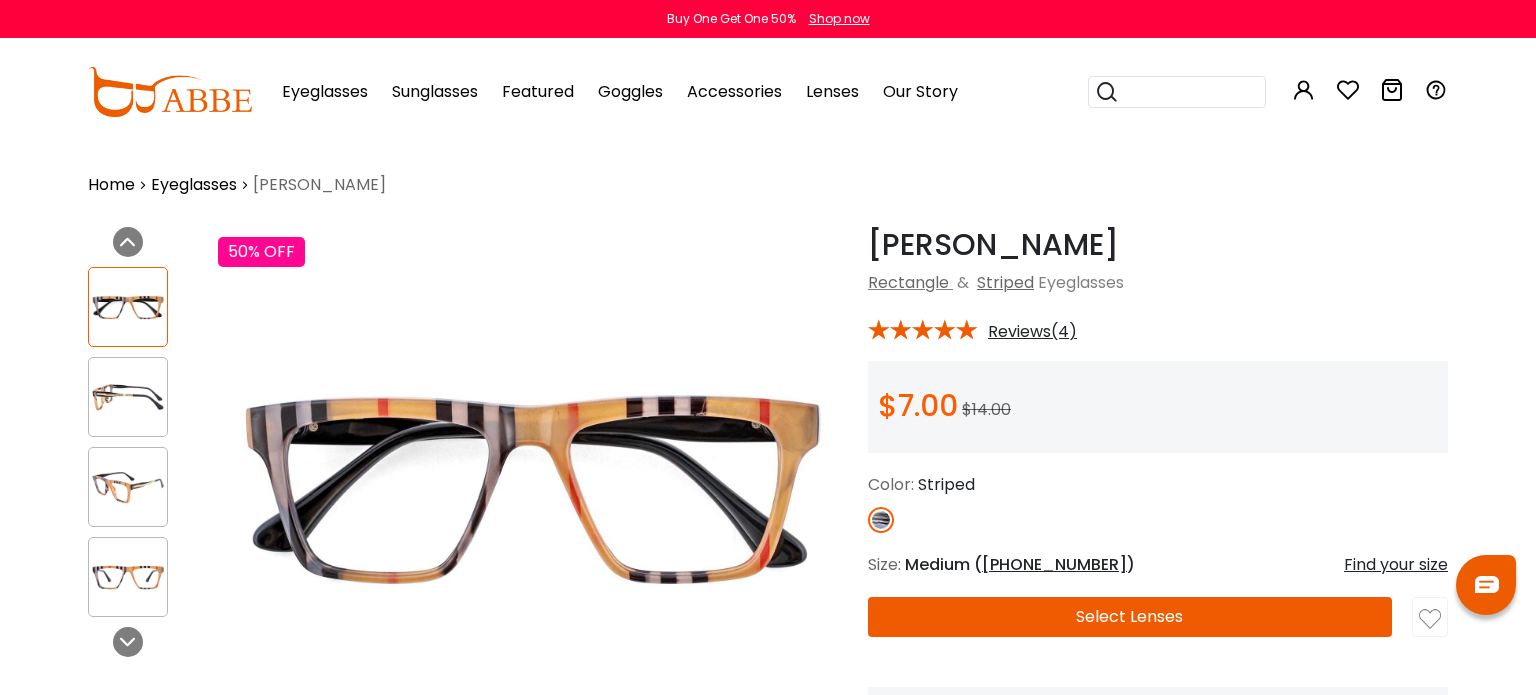 scroll, scrollTop: 0, scrollLeft: 0, axis: both 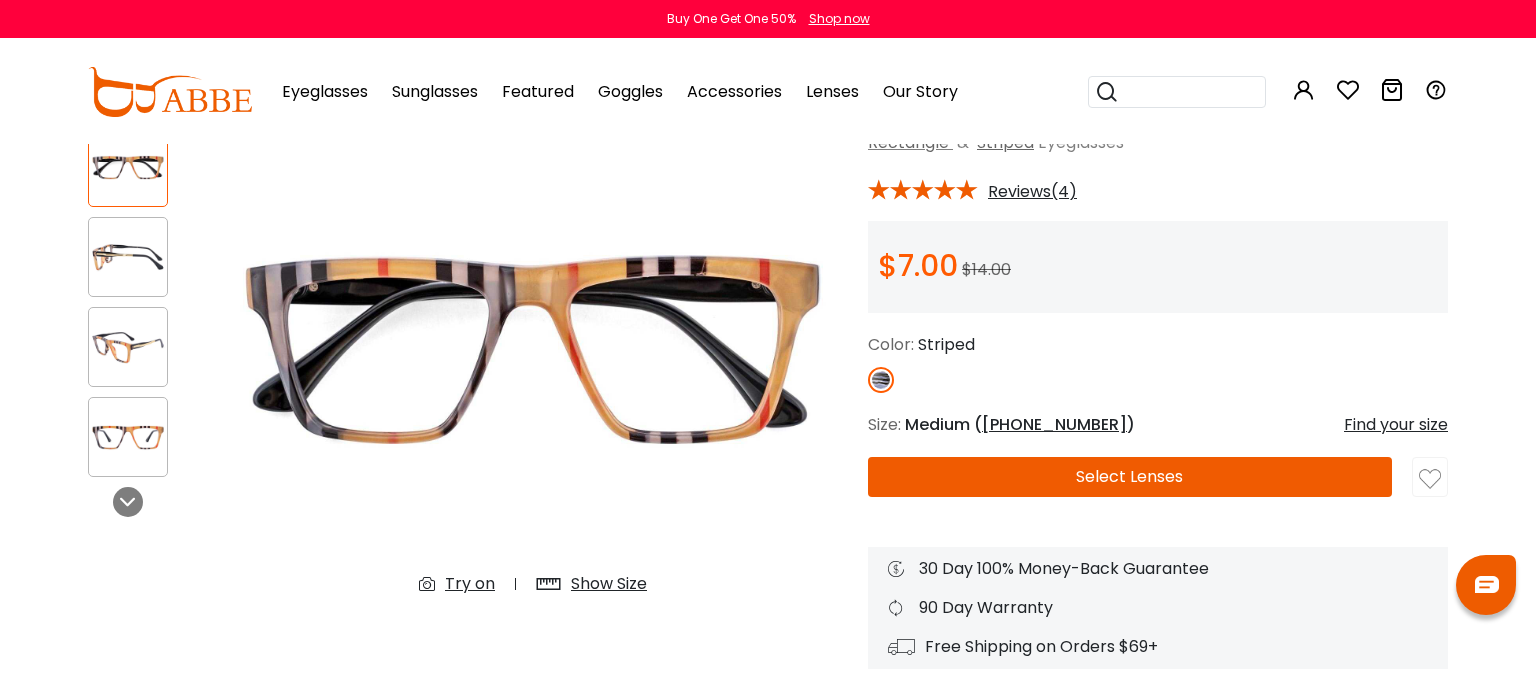 type on "**********" 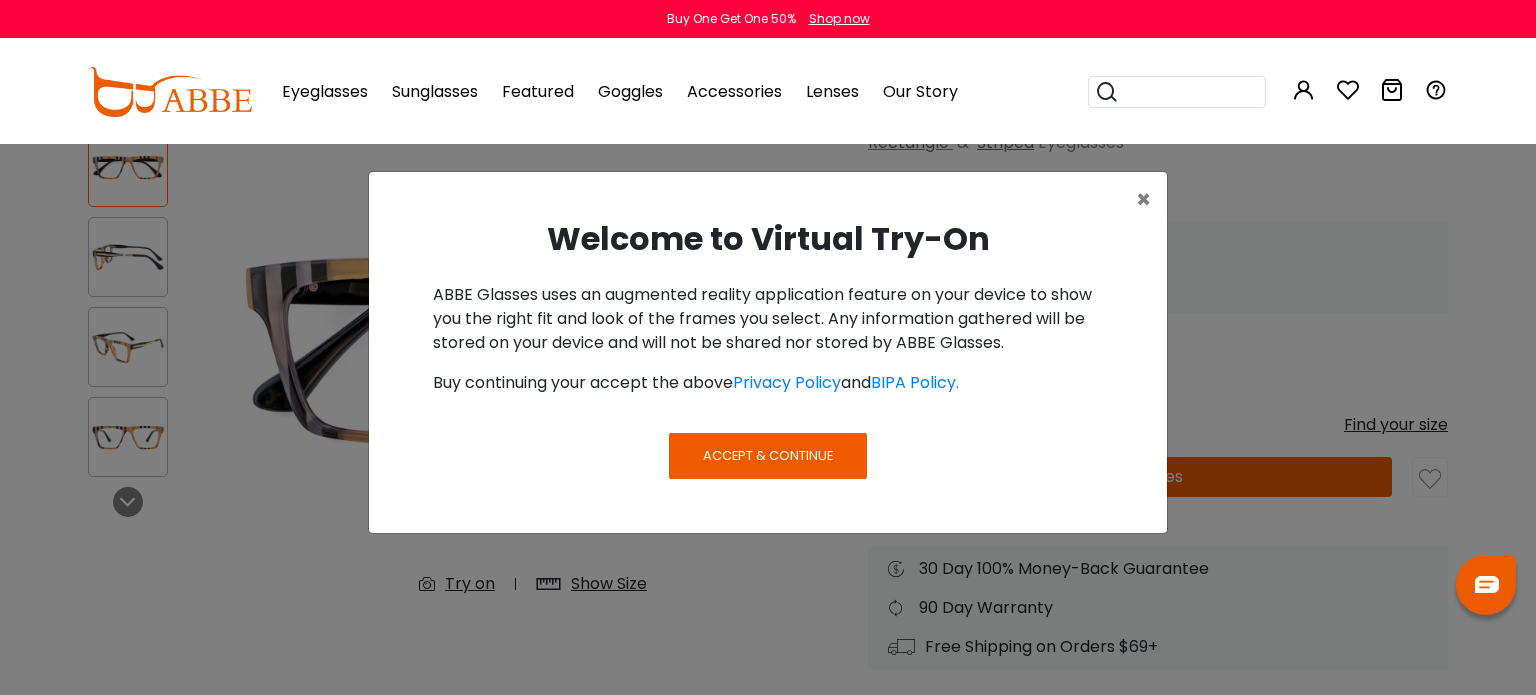click on "Accept & Continue" at bounding box center [768, 455] 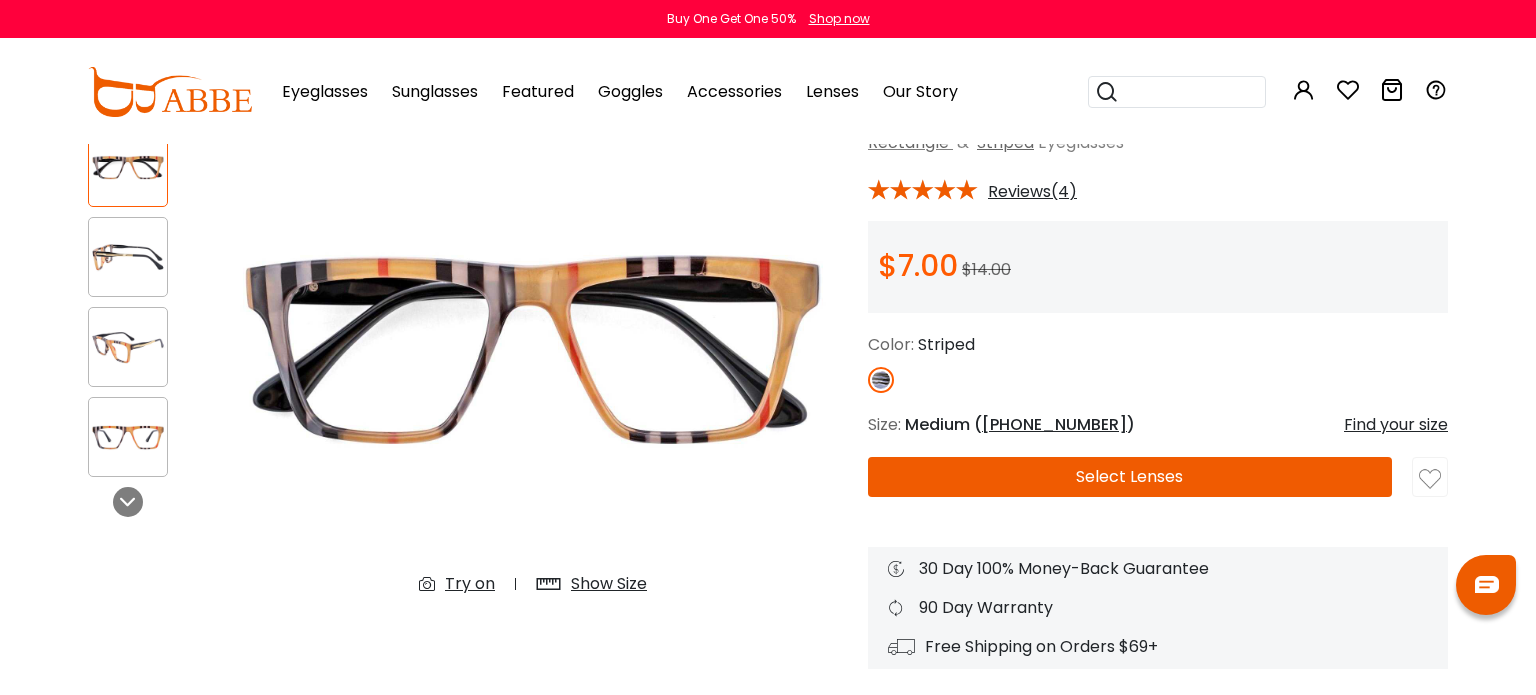 click on "Try on" at bounding box center (470, 584) 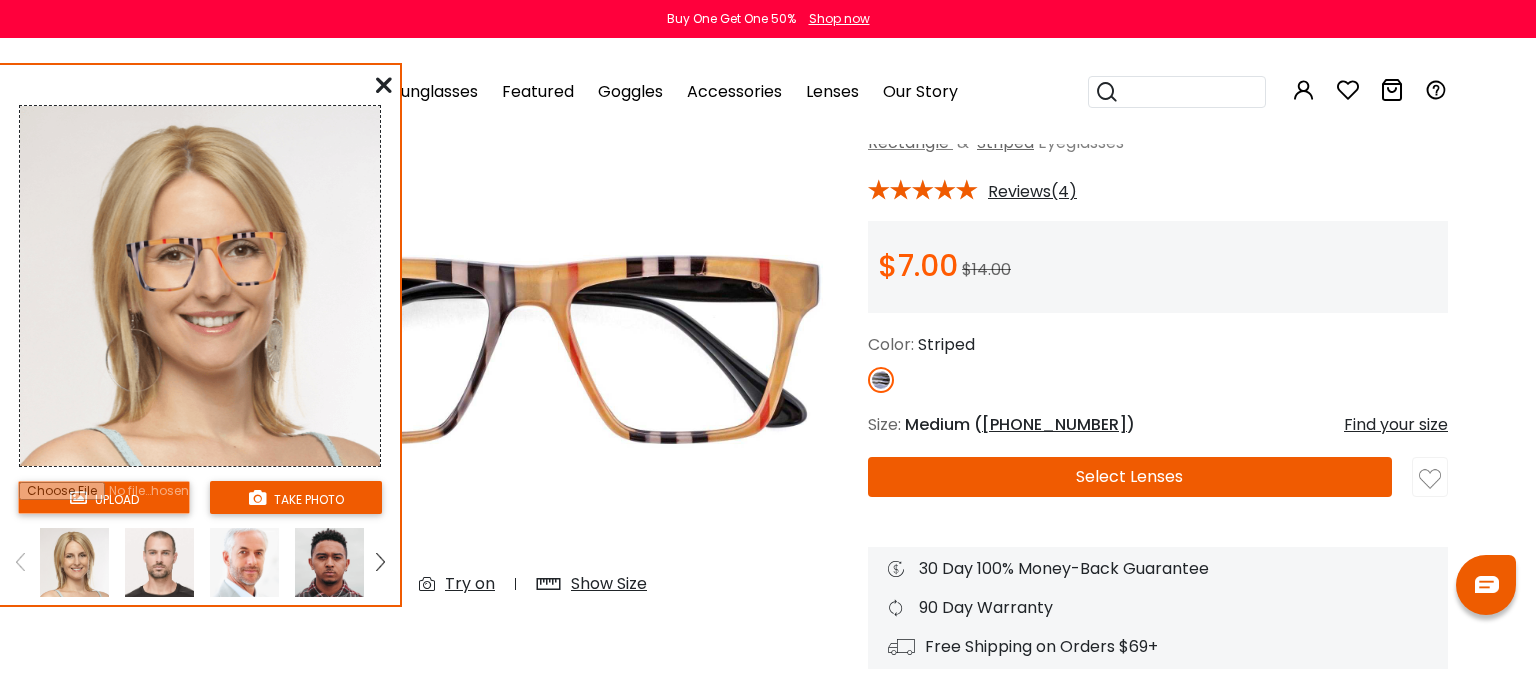 click at bounding box center (159, 562) 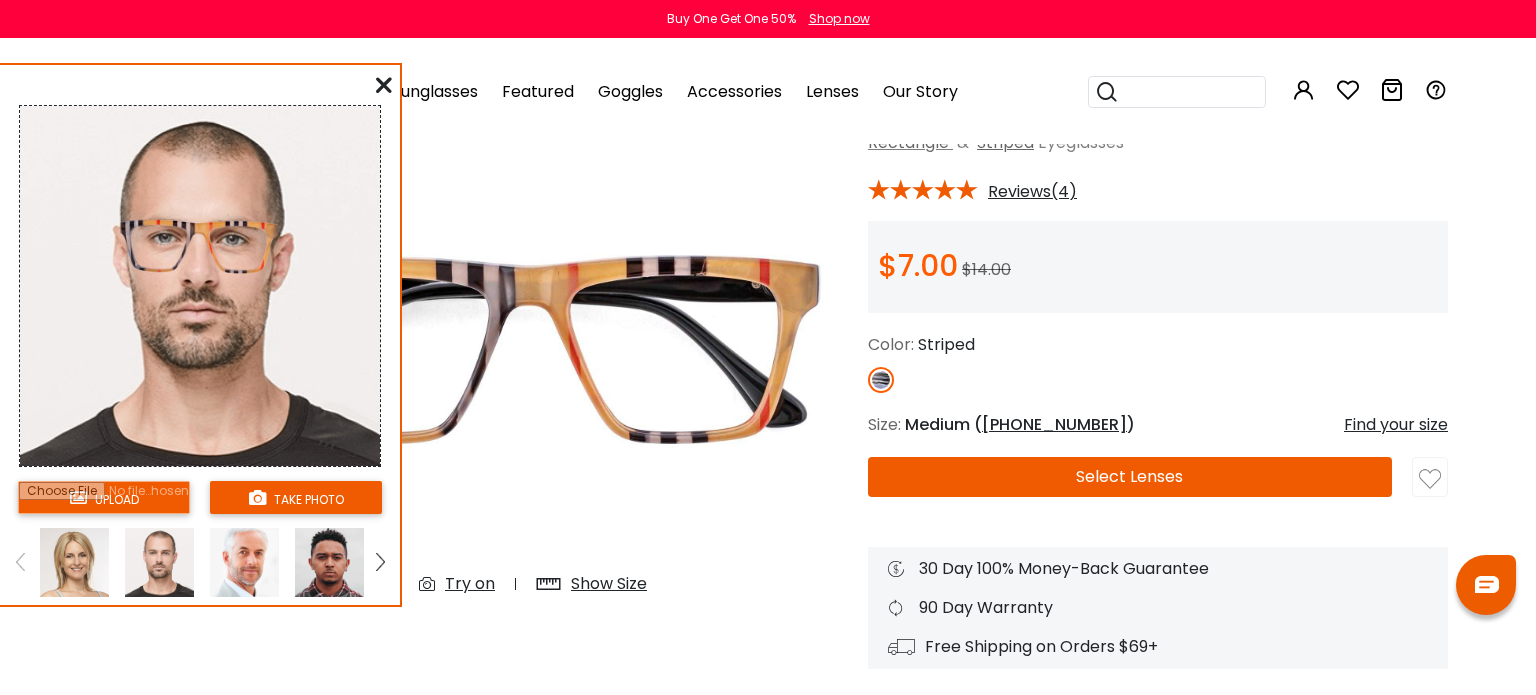 click at bounding box center (329, 562) 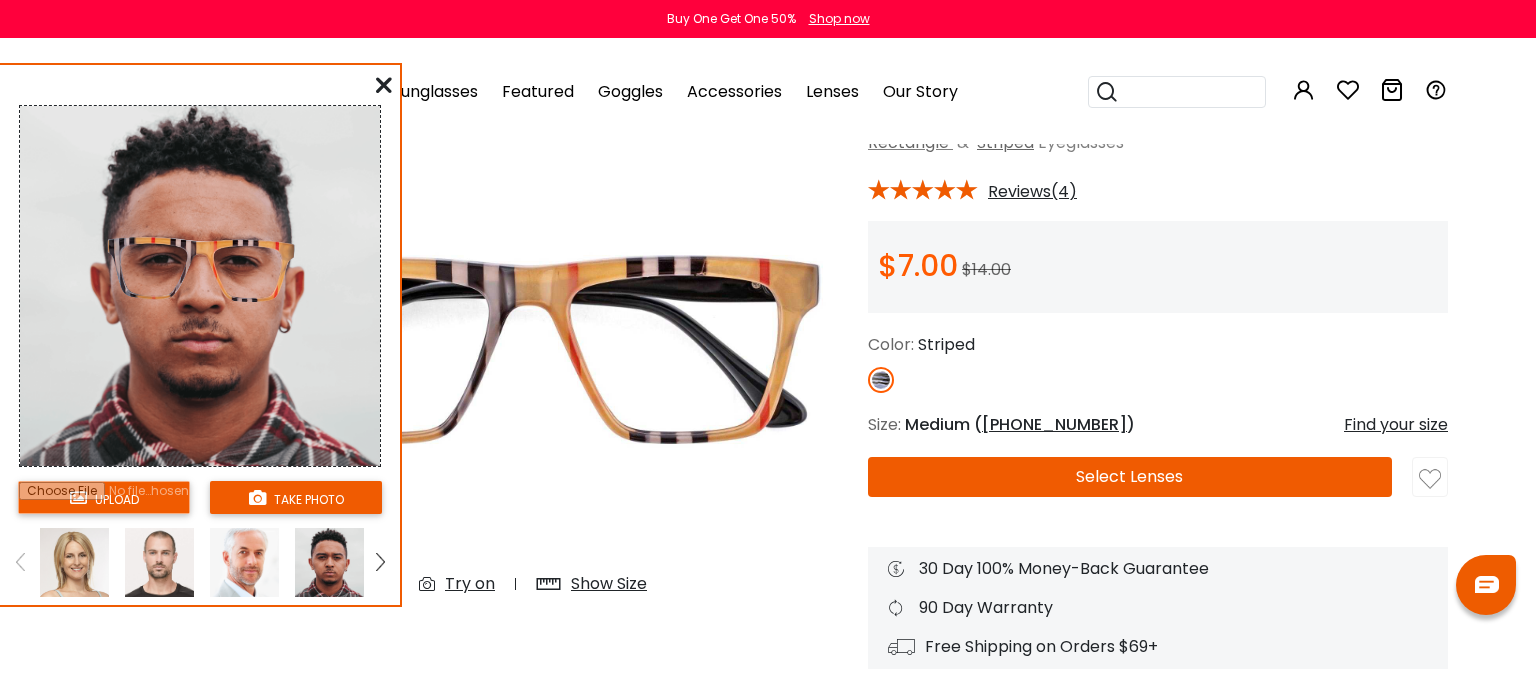 click at bounding box center (384, 85) 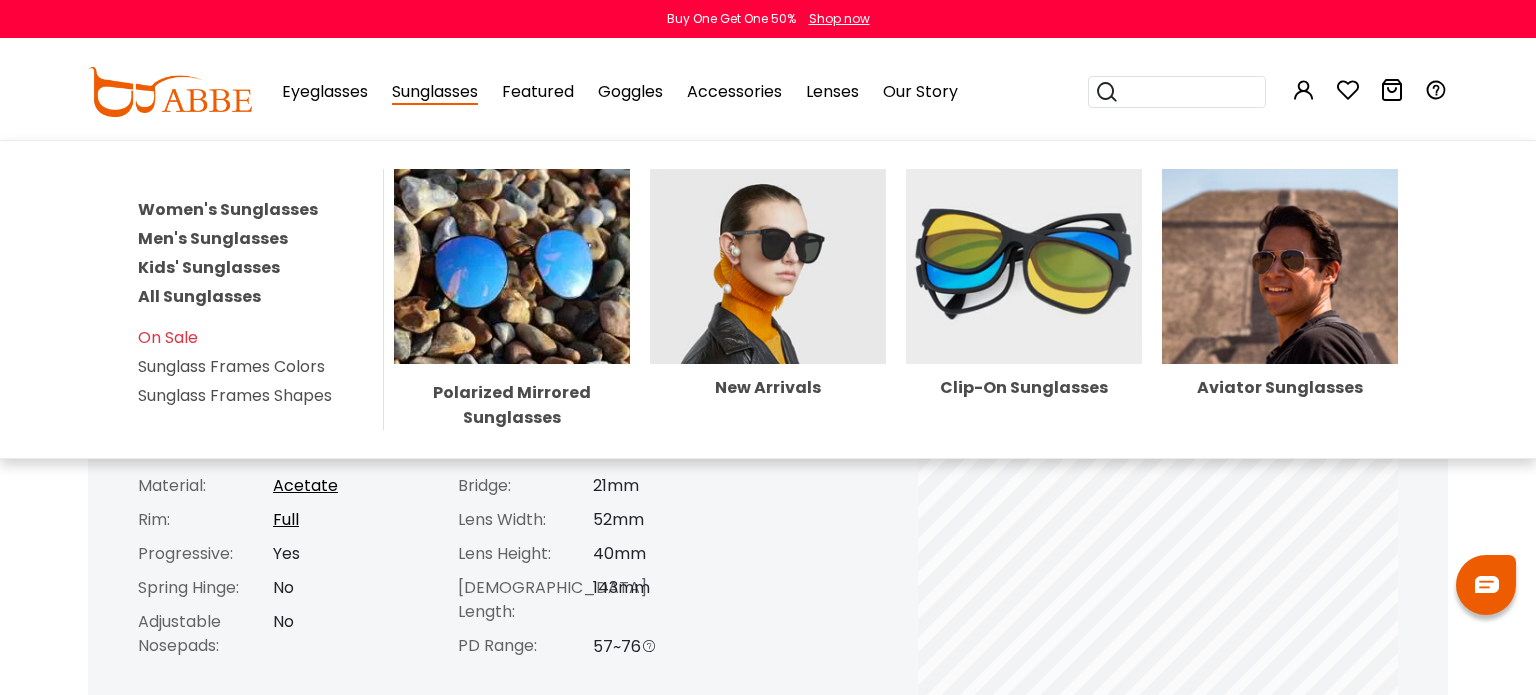 scroll, scrollTop: 644, scrollLeft: 0, axis: vertical 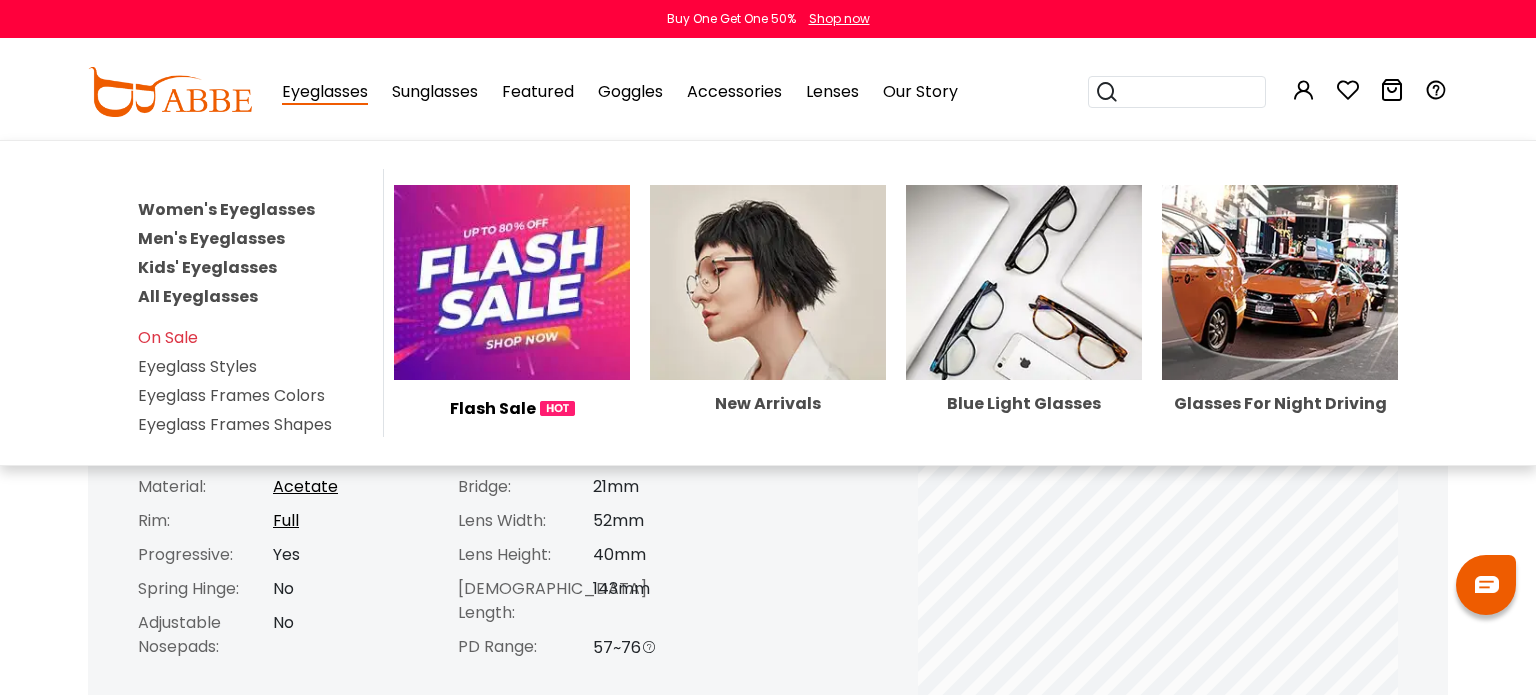 click on "Kids' Eyeglasses" at bounding box center (207, 267) 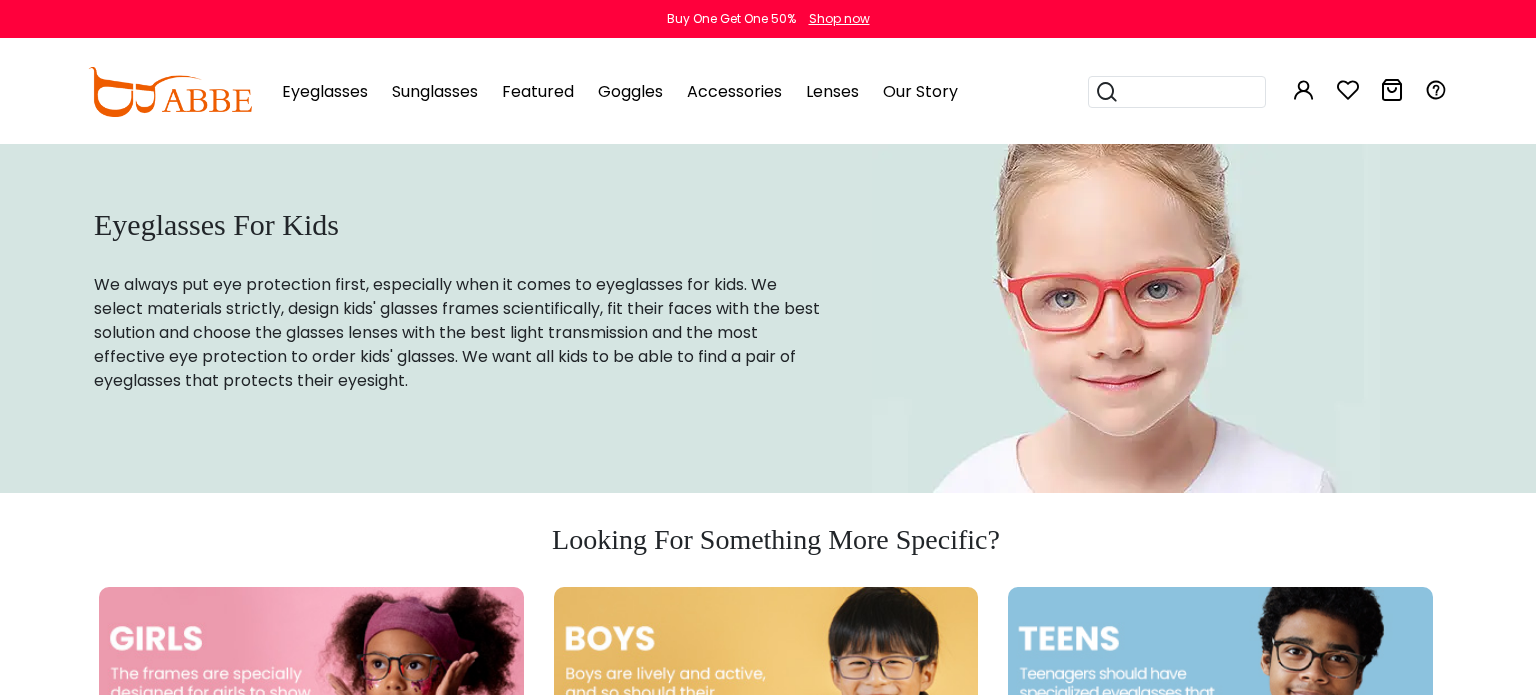 scroll, scrollTop: 0, scrollLeft: 0, axis: both 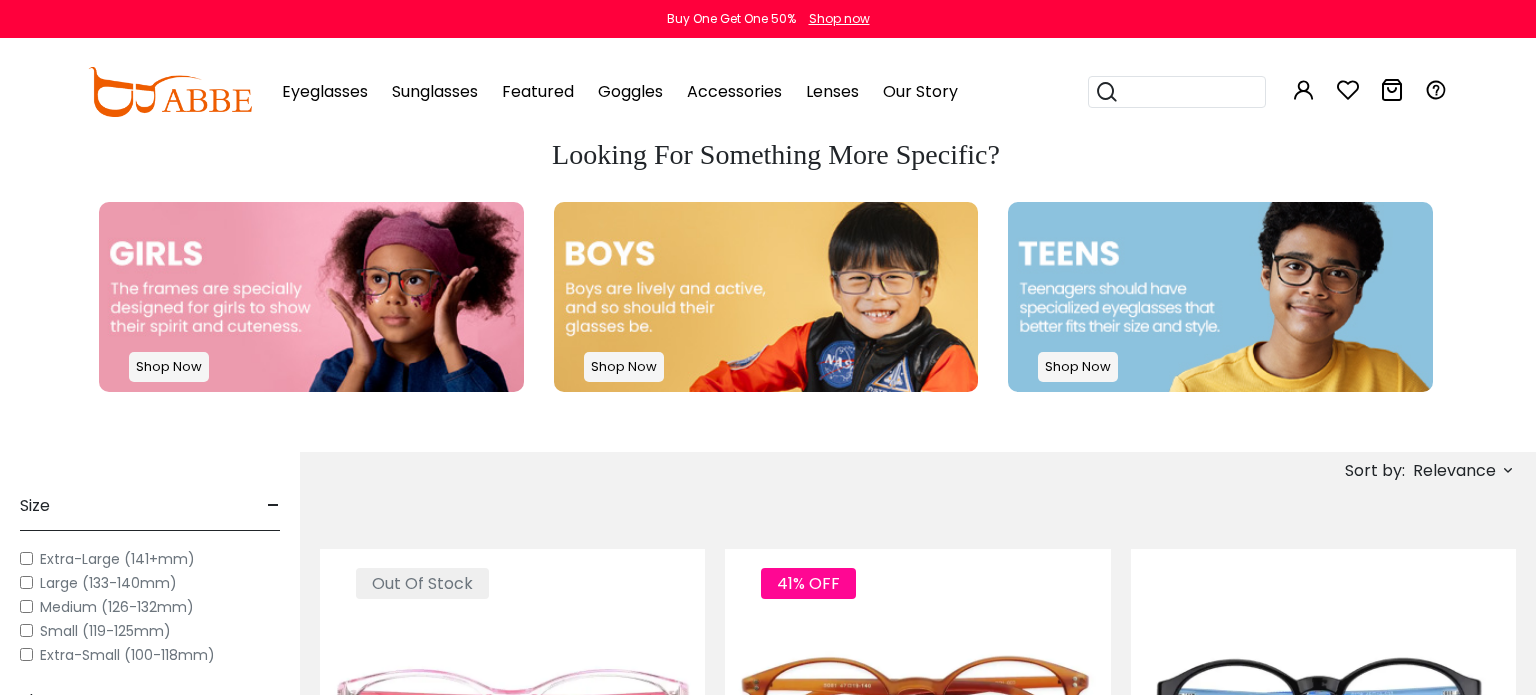 type on "**********" 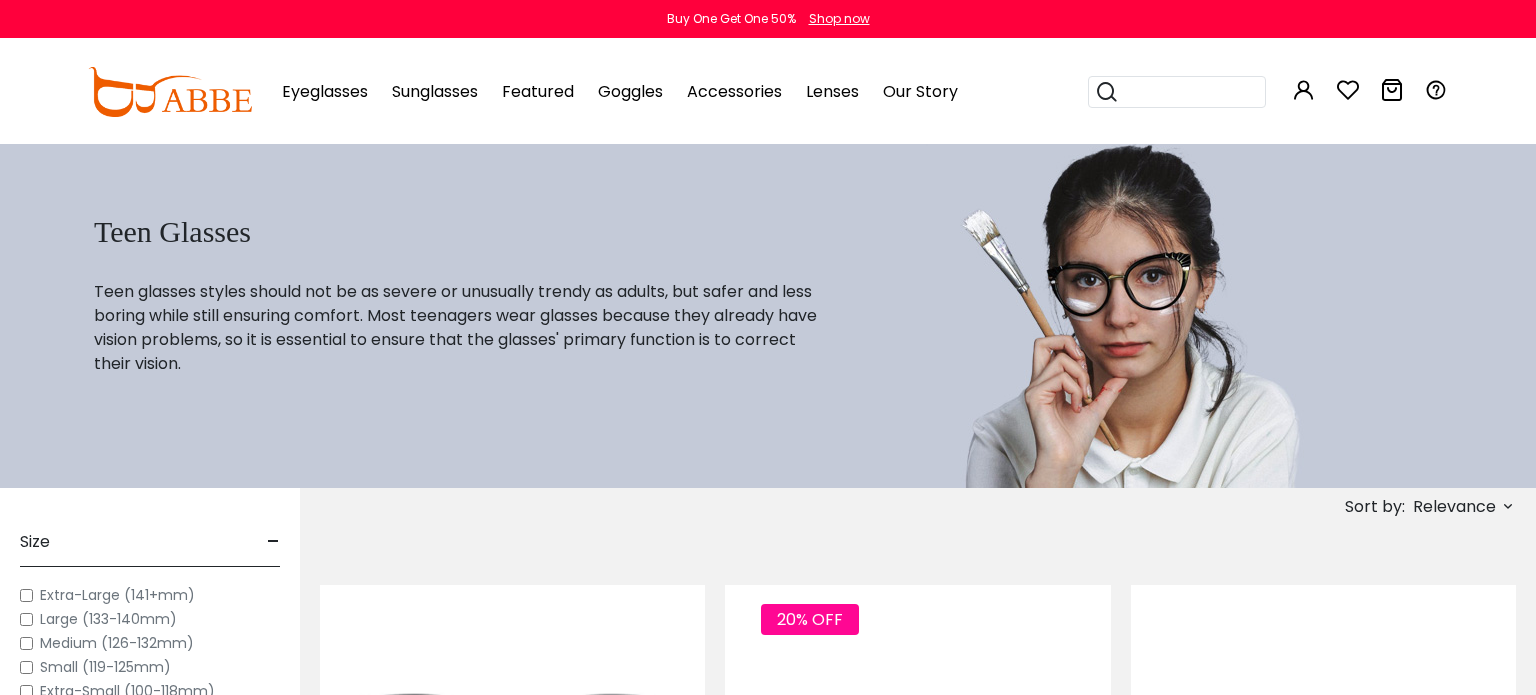 scroll, scrollTop: 0, scrollLeft: 0, axis: both 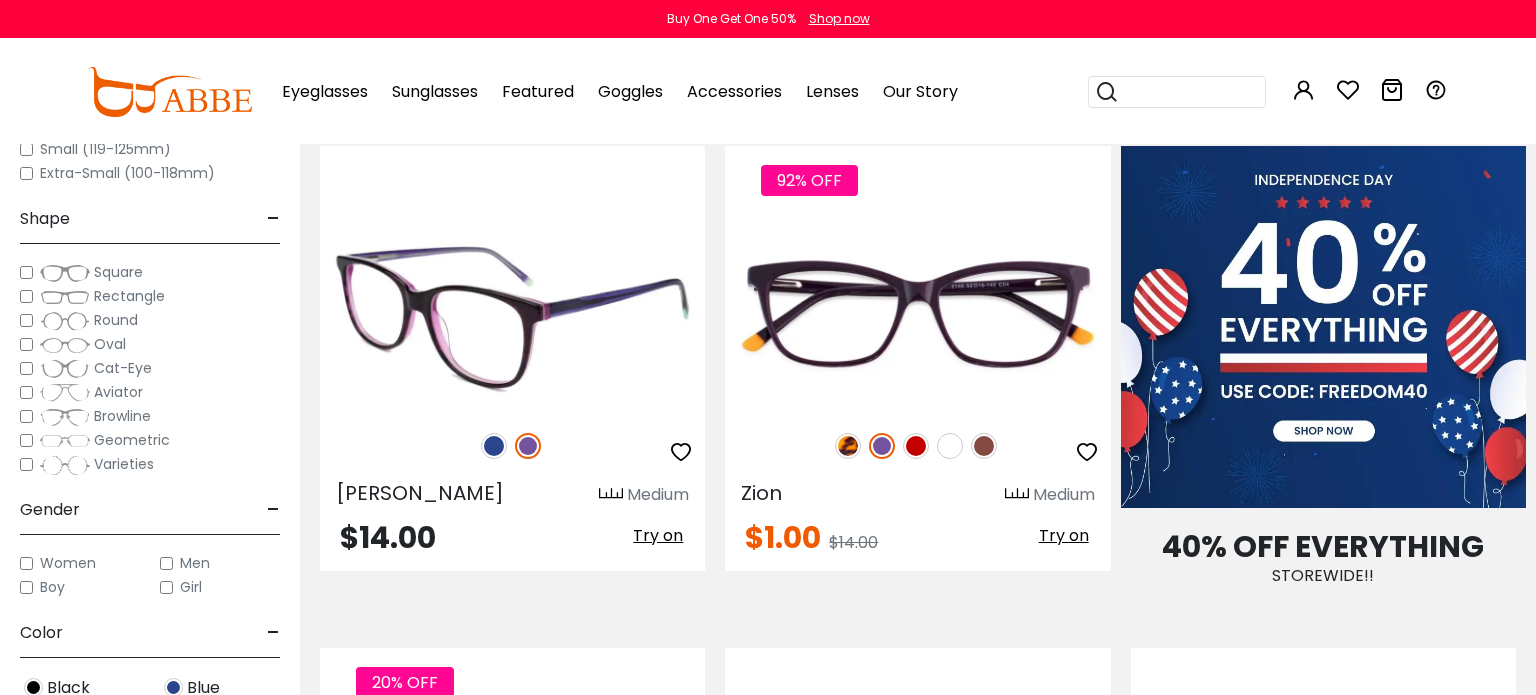 type on "**********" 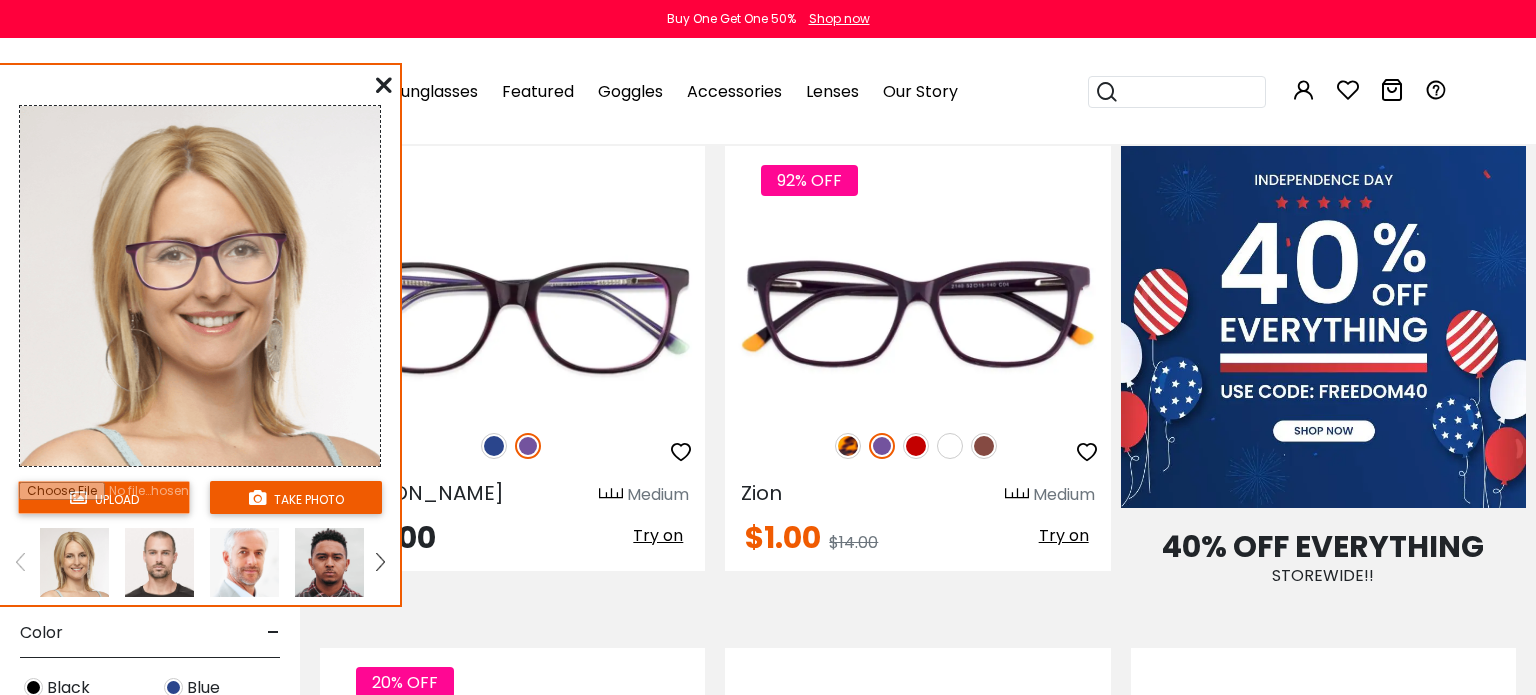 click at bounding box center [104, 497] 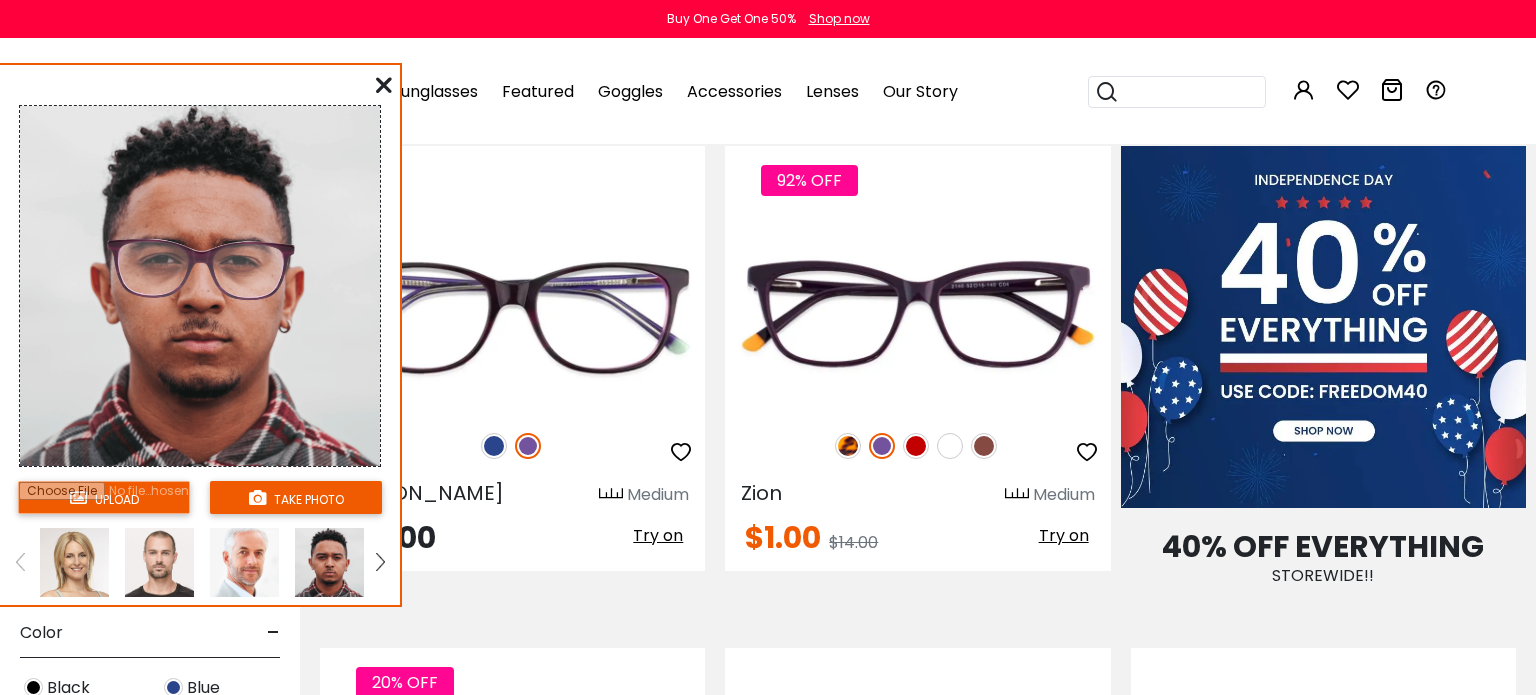 click at bounding box center (384, 85) 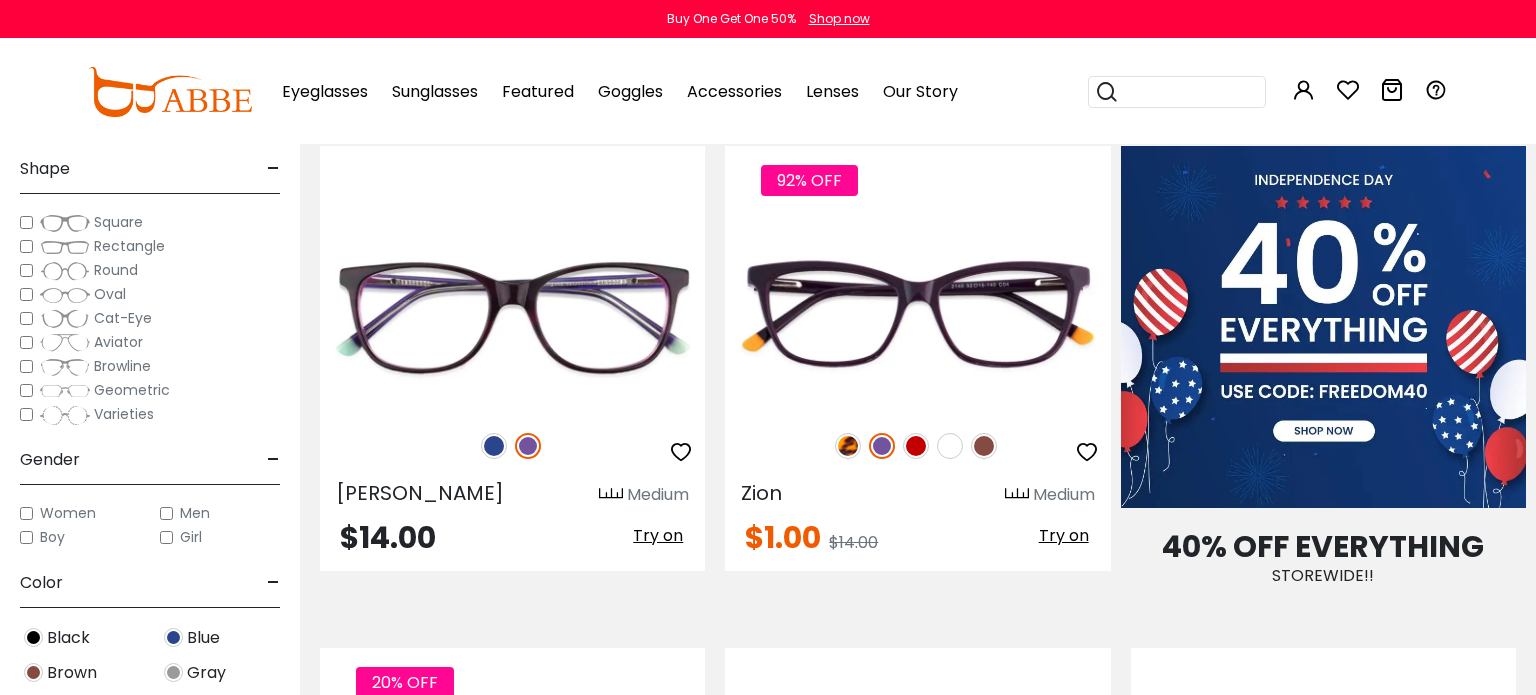 scroll, scrollTop: 0, scrollLeft: 0, axis: both 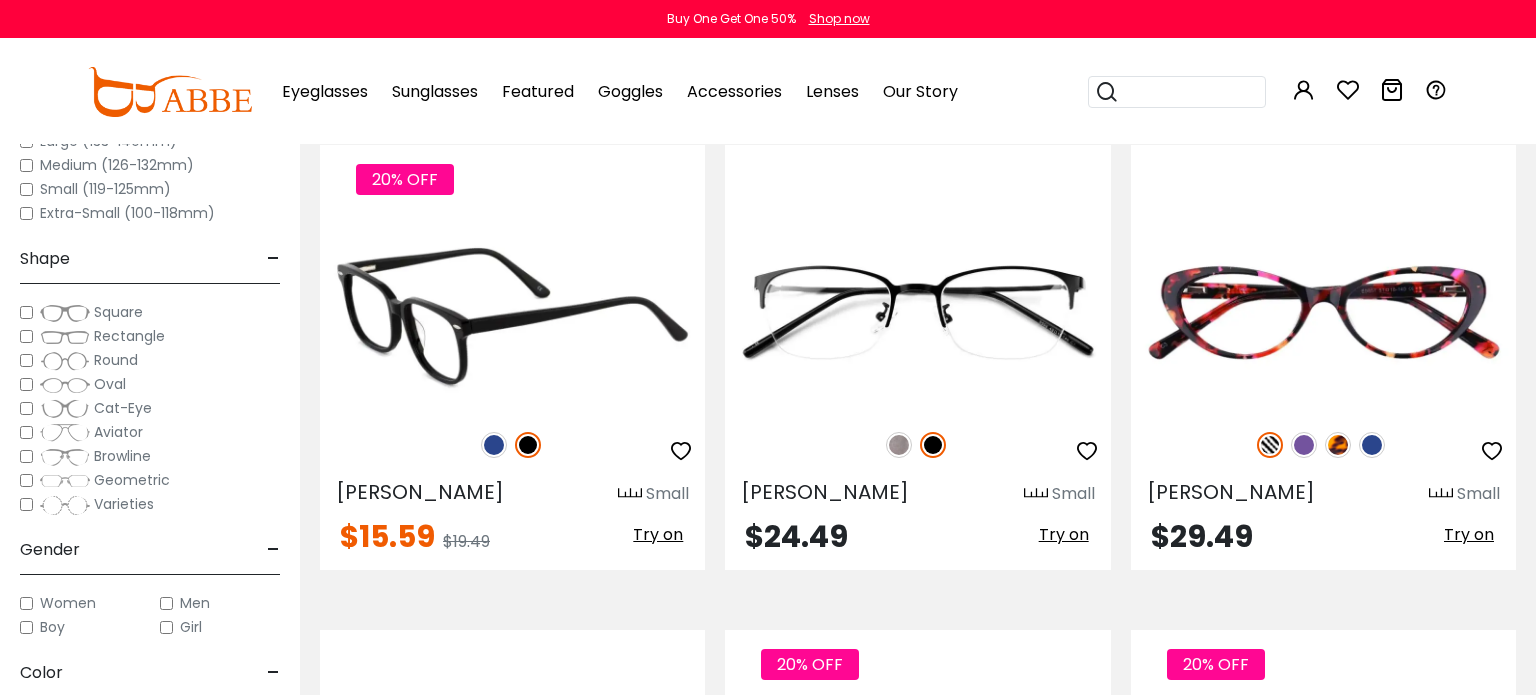 type on "**********" 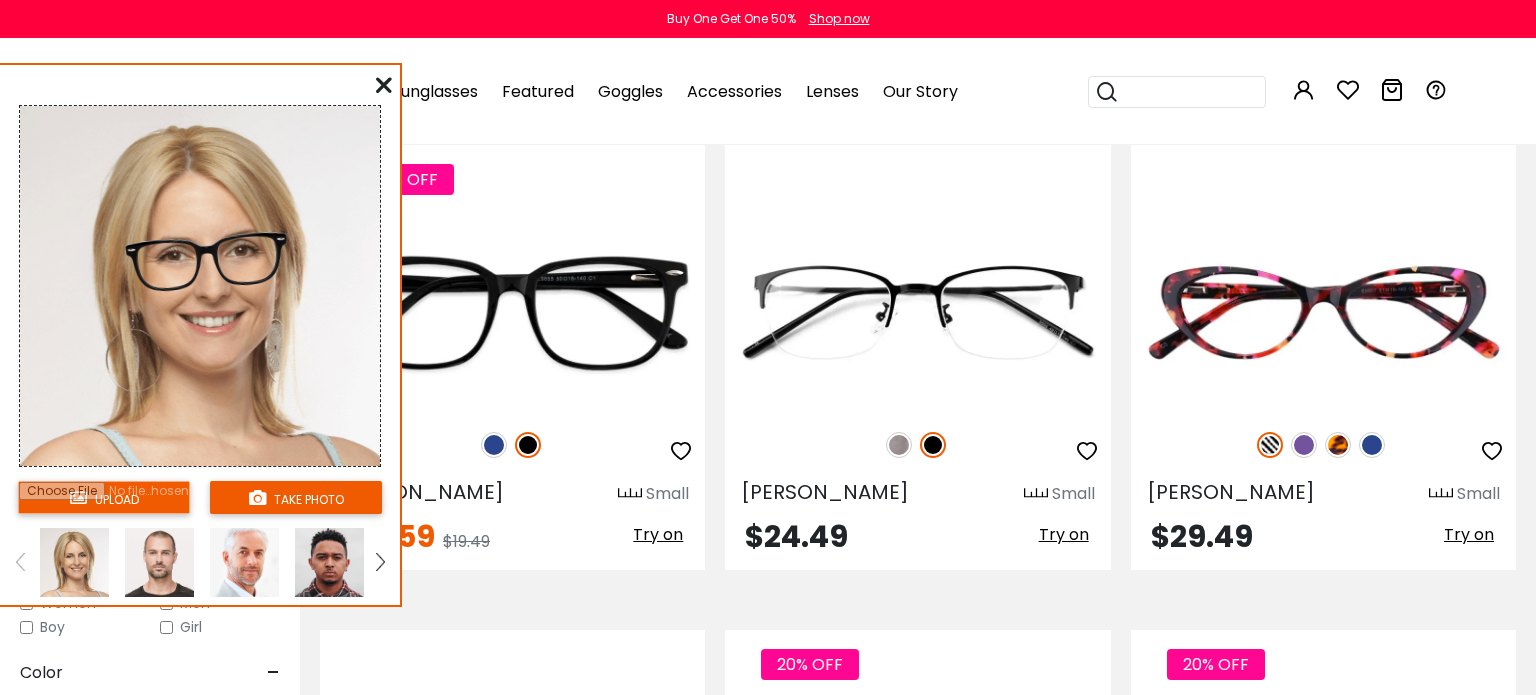 click at bounding box center [329, 562] 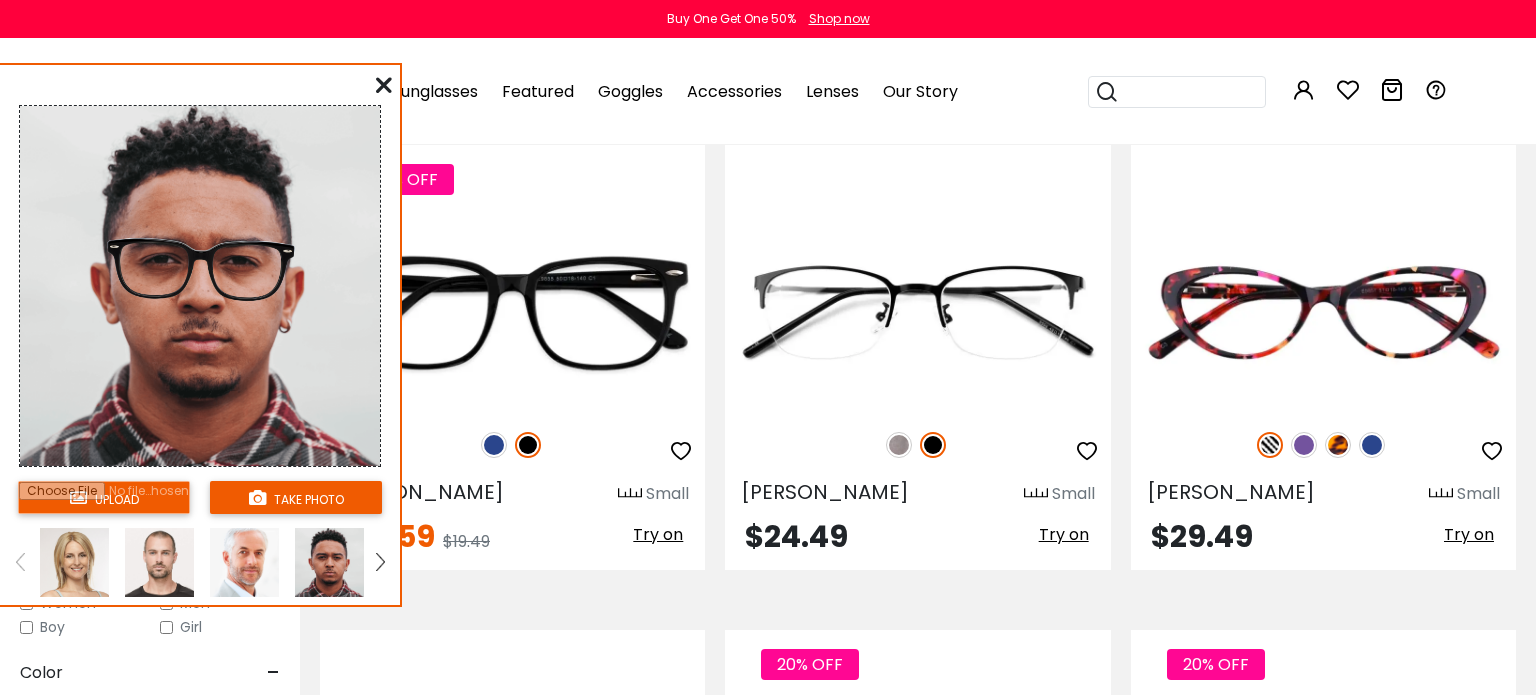 click on "Eyeglasses
Women's Eyeglasses
Men's Eyeglasses
Kids' Eyeglasses
All Eyeglasses
On Sale
Eyeglass Styles
Eyeglass Frames Colors
Eyeglass Frames Shapes
Flash Sale
New Arrivals
Blue Light Glasses
Glasses For Night Driving
Sunglasses
On Sale" at bounding box center (855, 92) 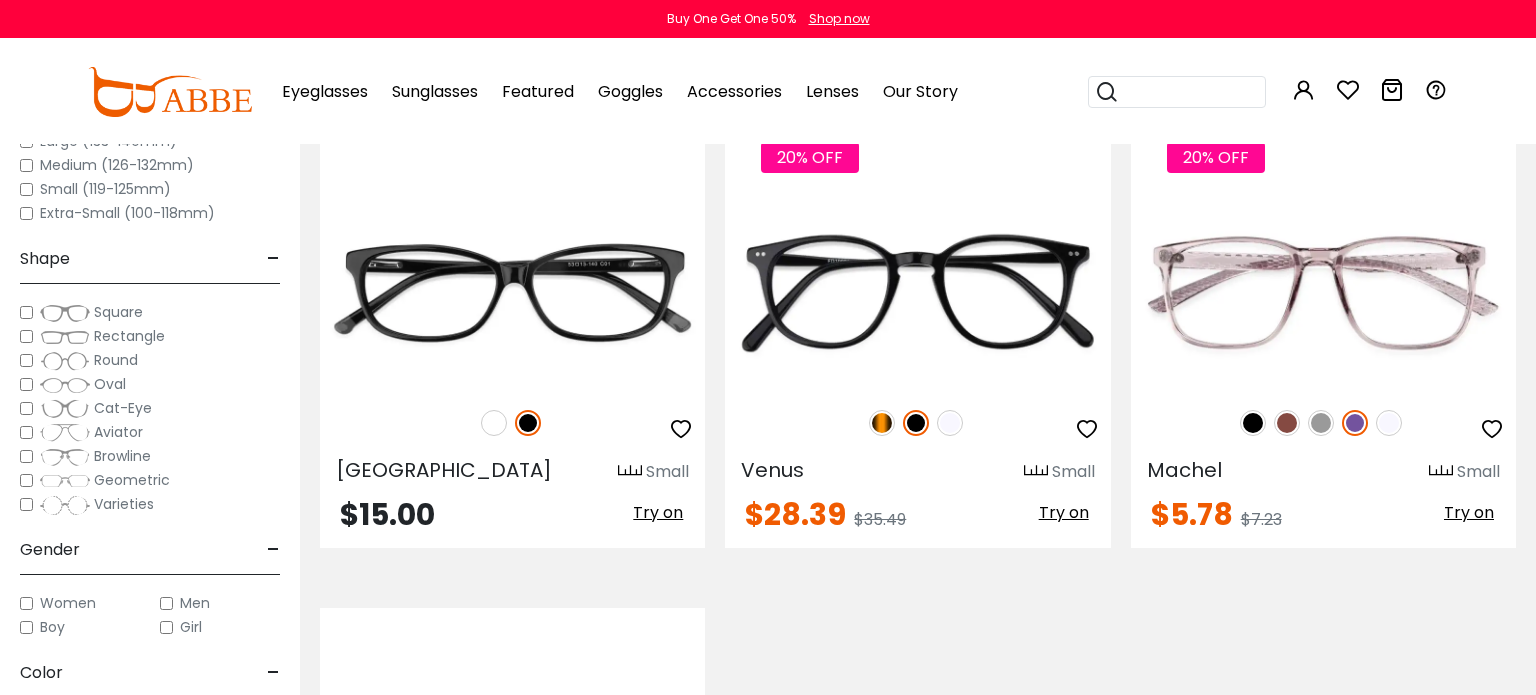 scroll, scrollTop: 954, scrollLeft: 0, axis: vertical 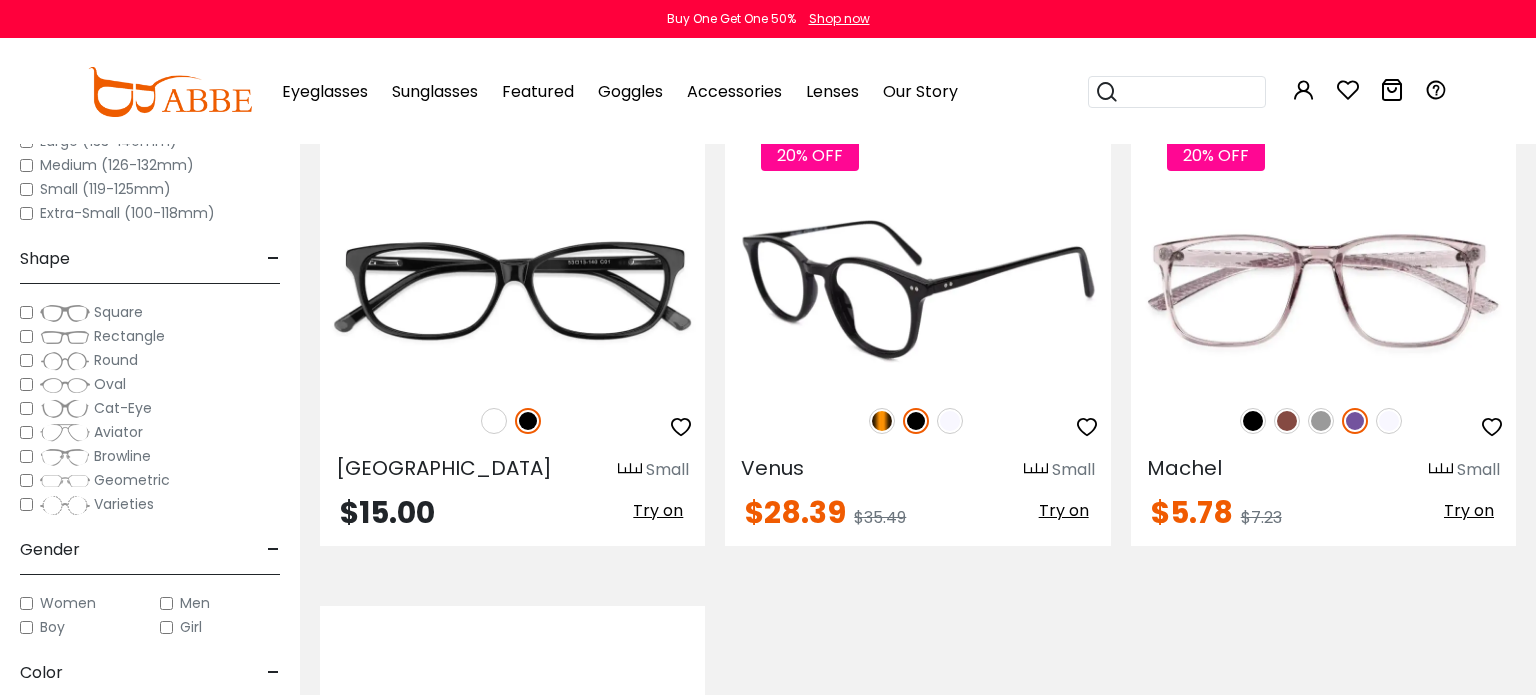 click at bounding box center (882, 421) 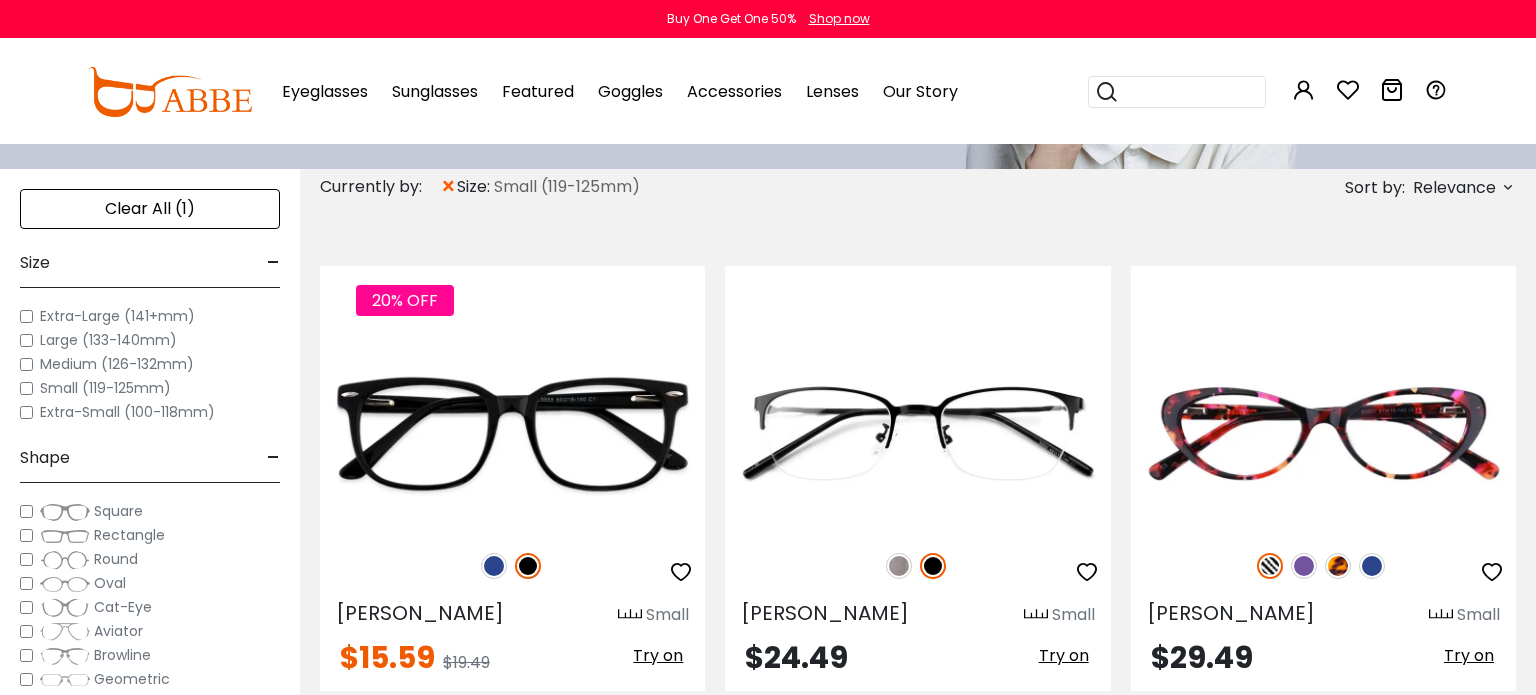scroll, scrollTop: 308, scrollLeft: 0, axis: vertical 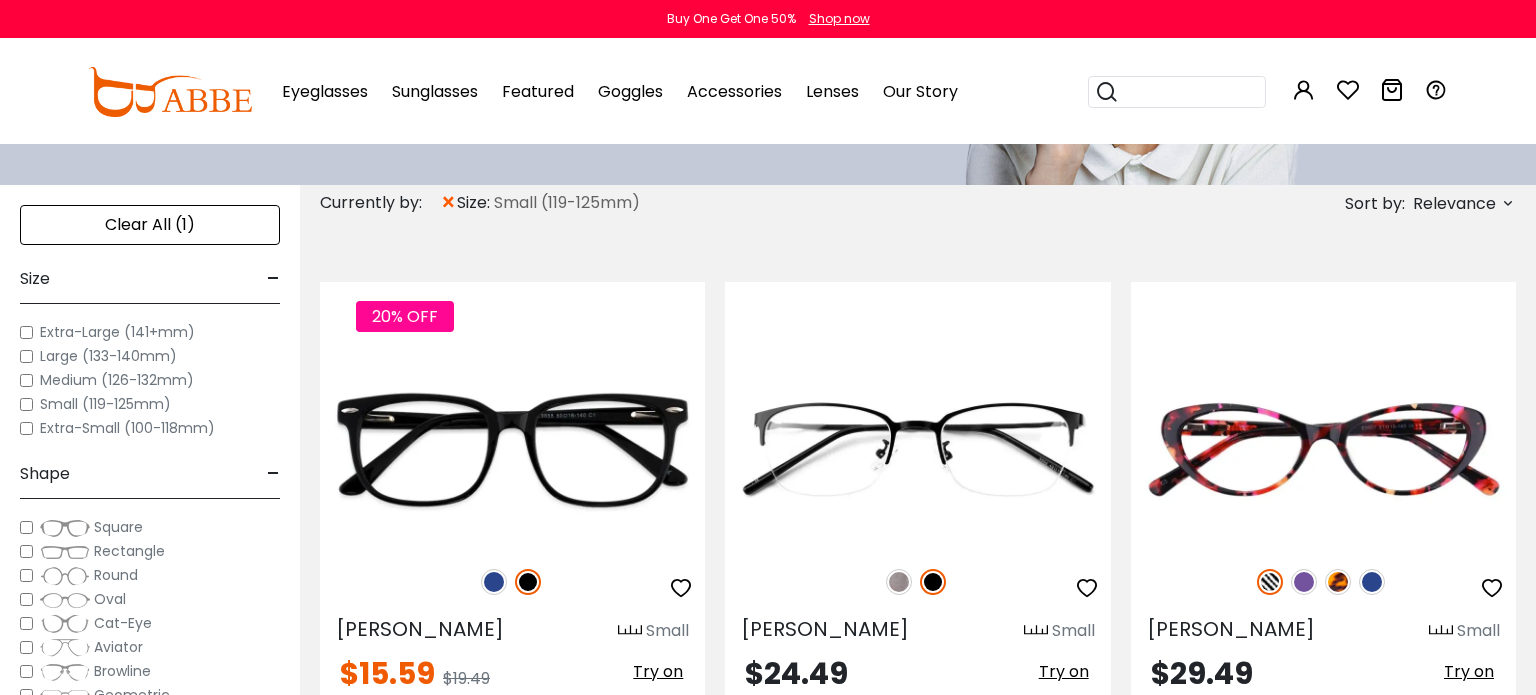 click at bounding box center (0, 0) 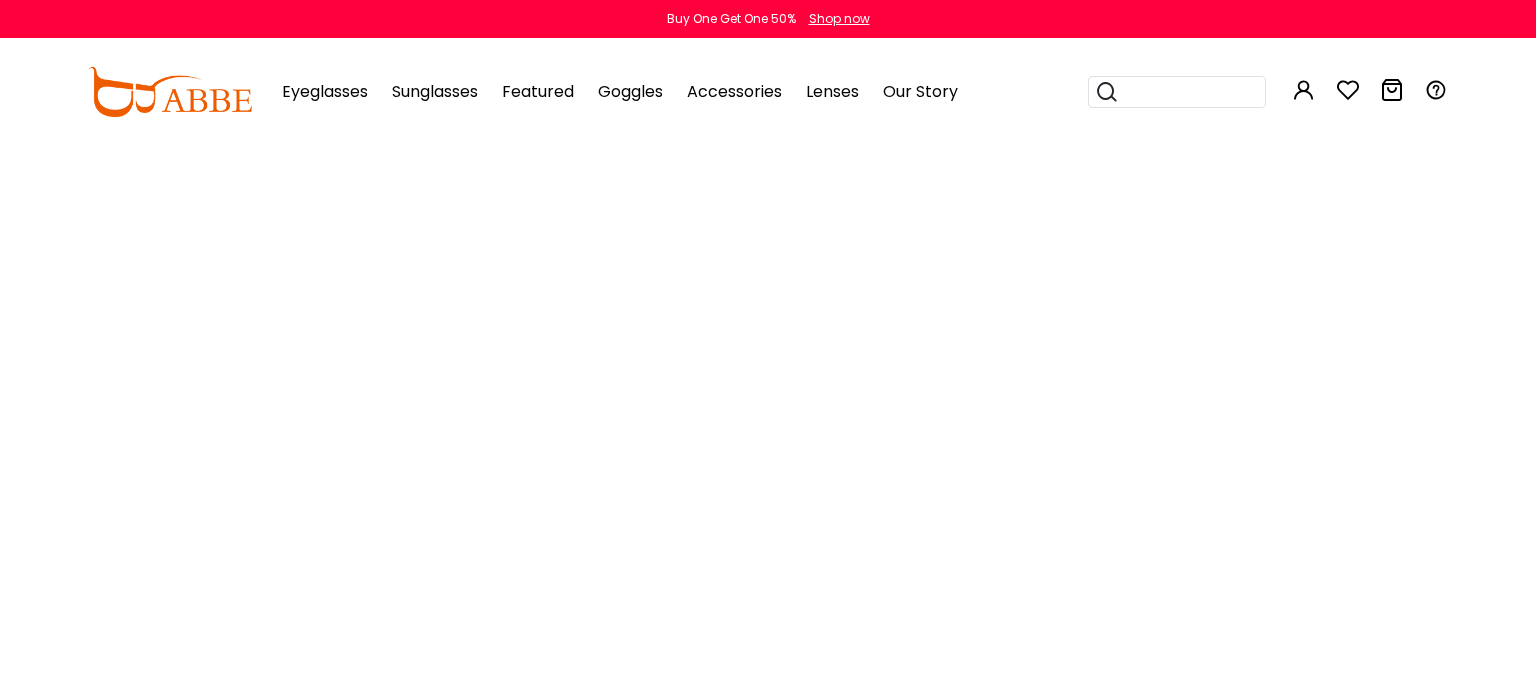 scroll, scrollTop: 0, scrollLeft: 0, axis: both 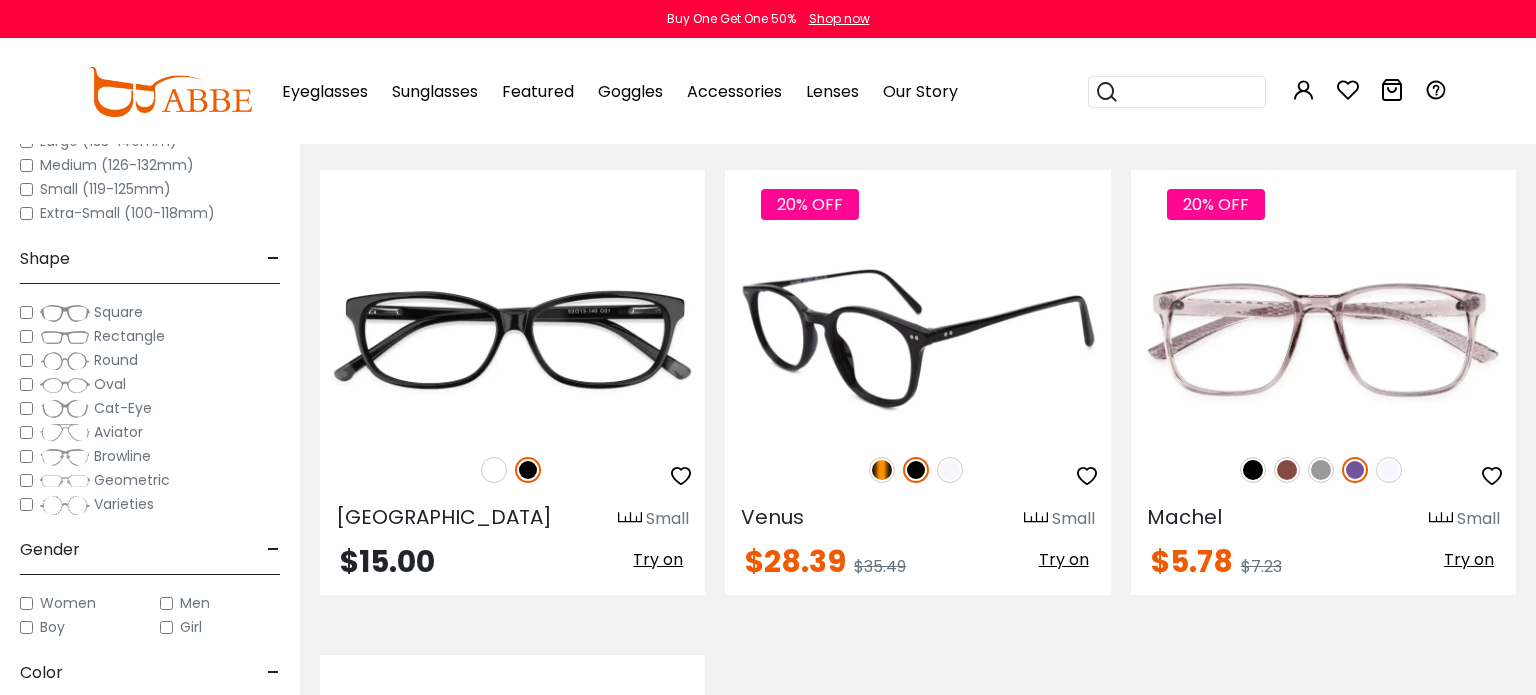 type on "**********" 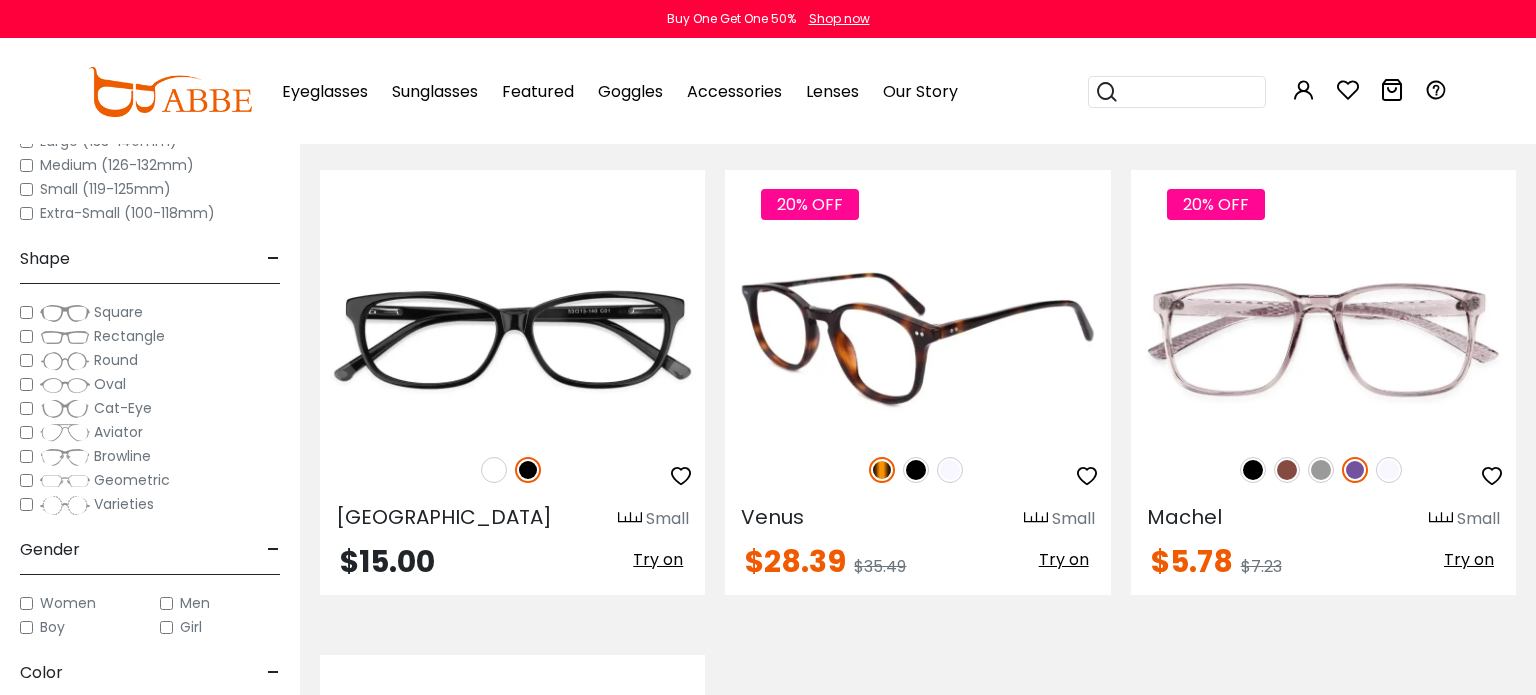 click at bounding box center (882, 470) 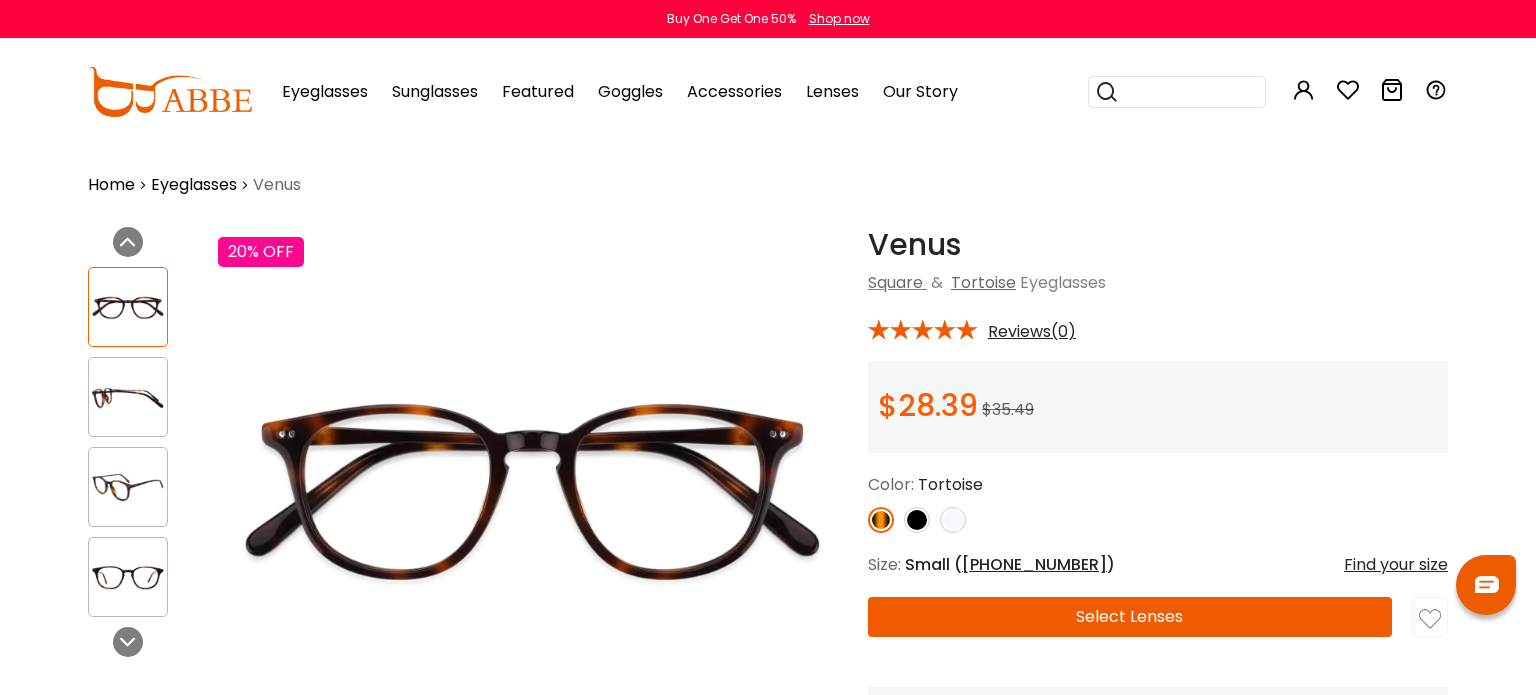 scroll, scrollTop: 0, scrollLeft: 0, axis: both 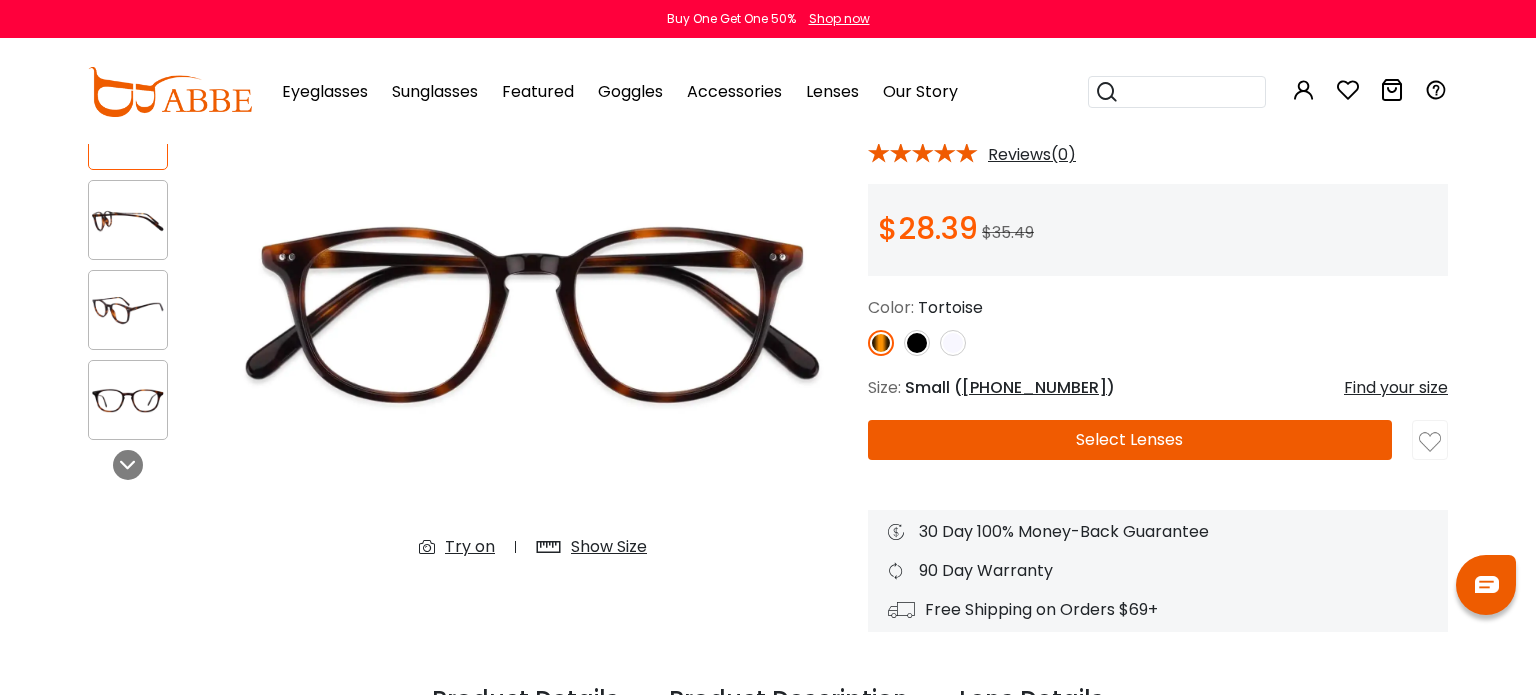 type on "**********" 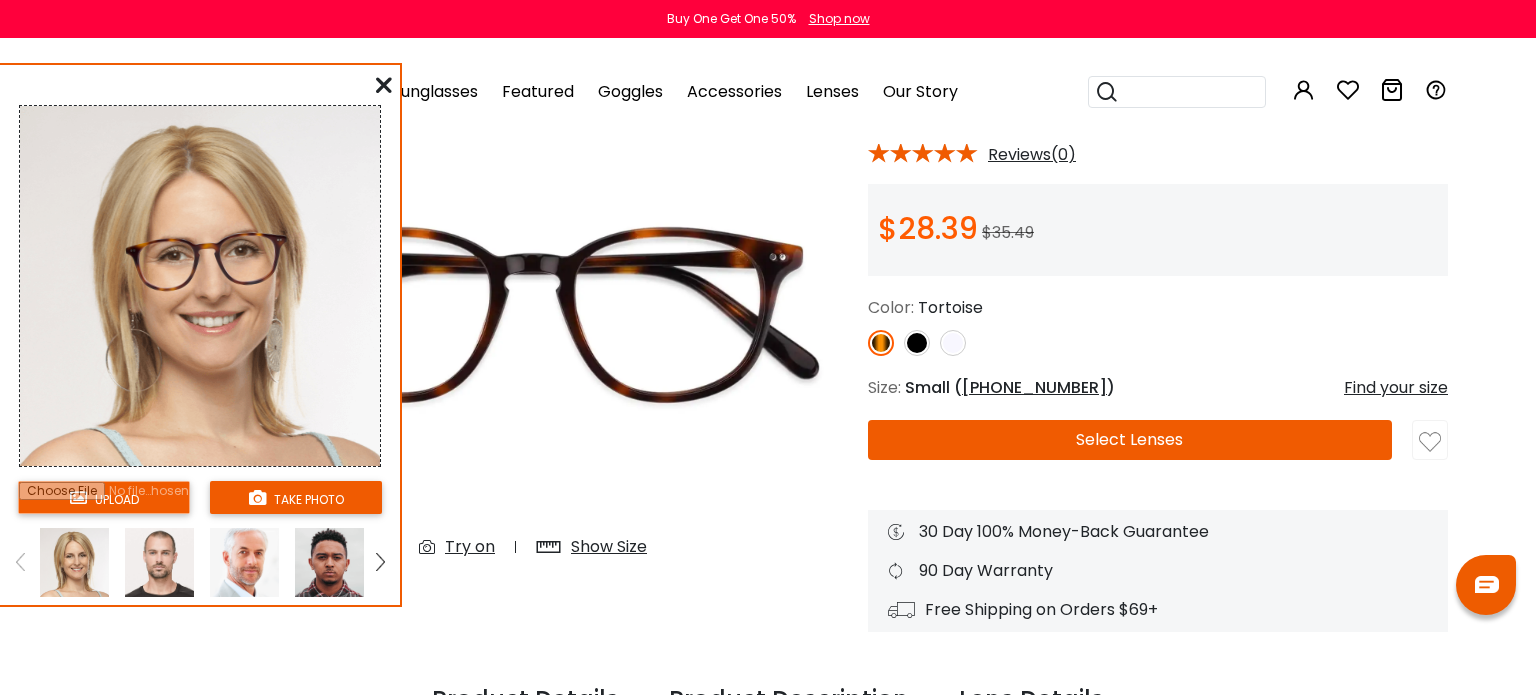 click at bounding box center [159, 562] 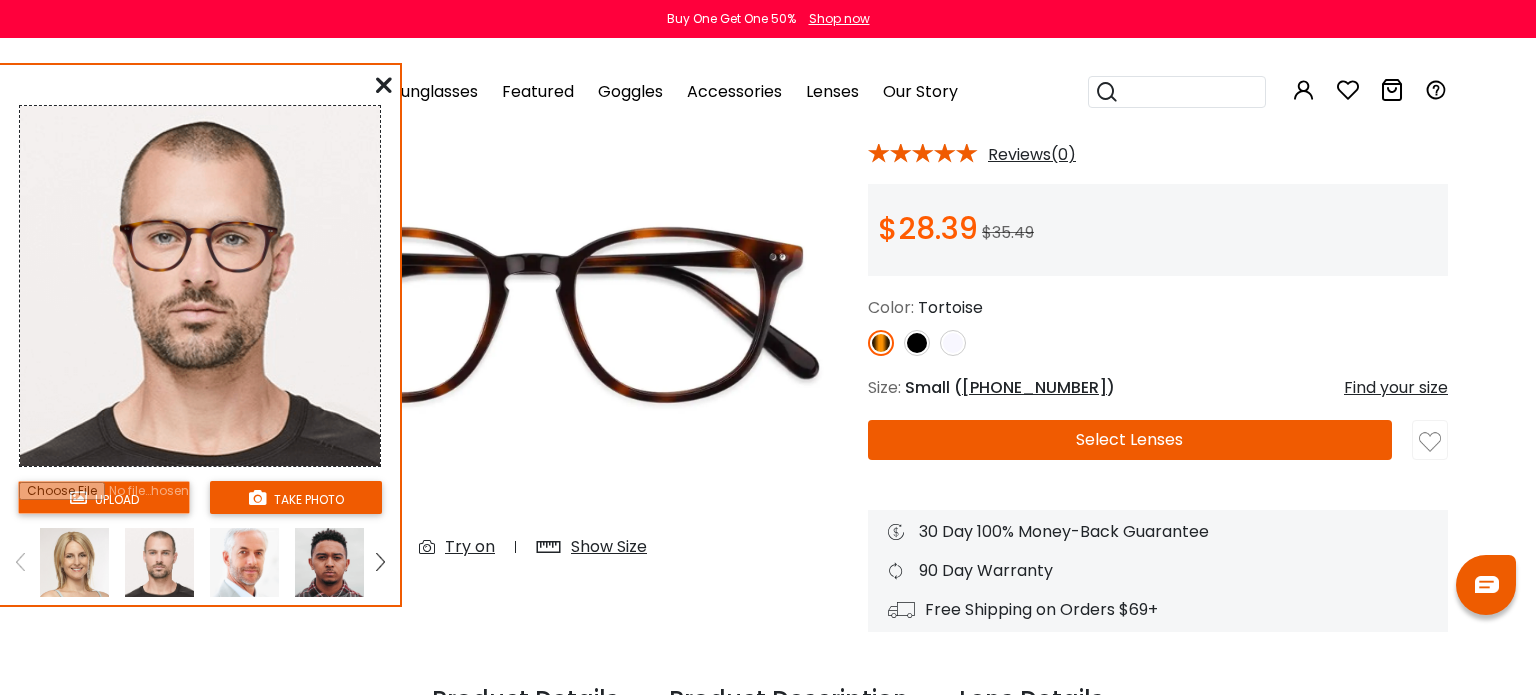 click at bounding box center [329, 562] 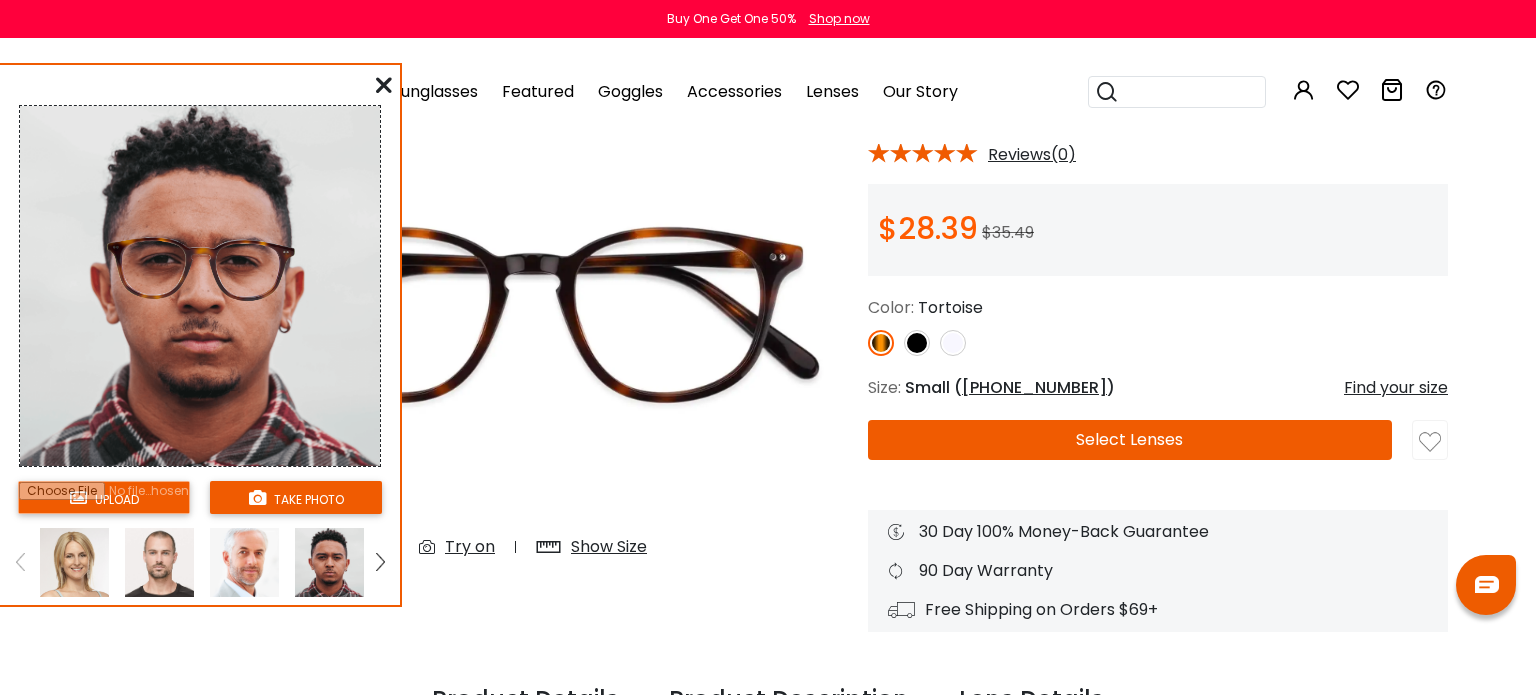 click at bounding box center [329, 562] 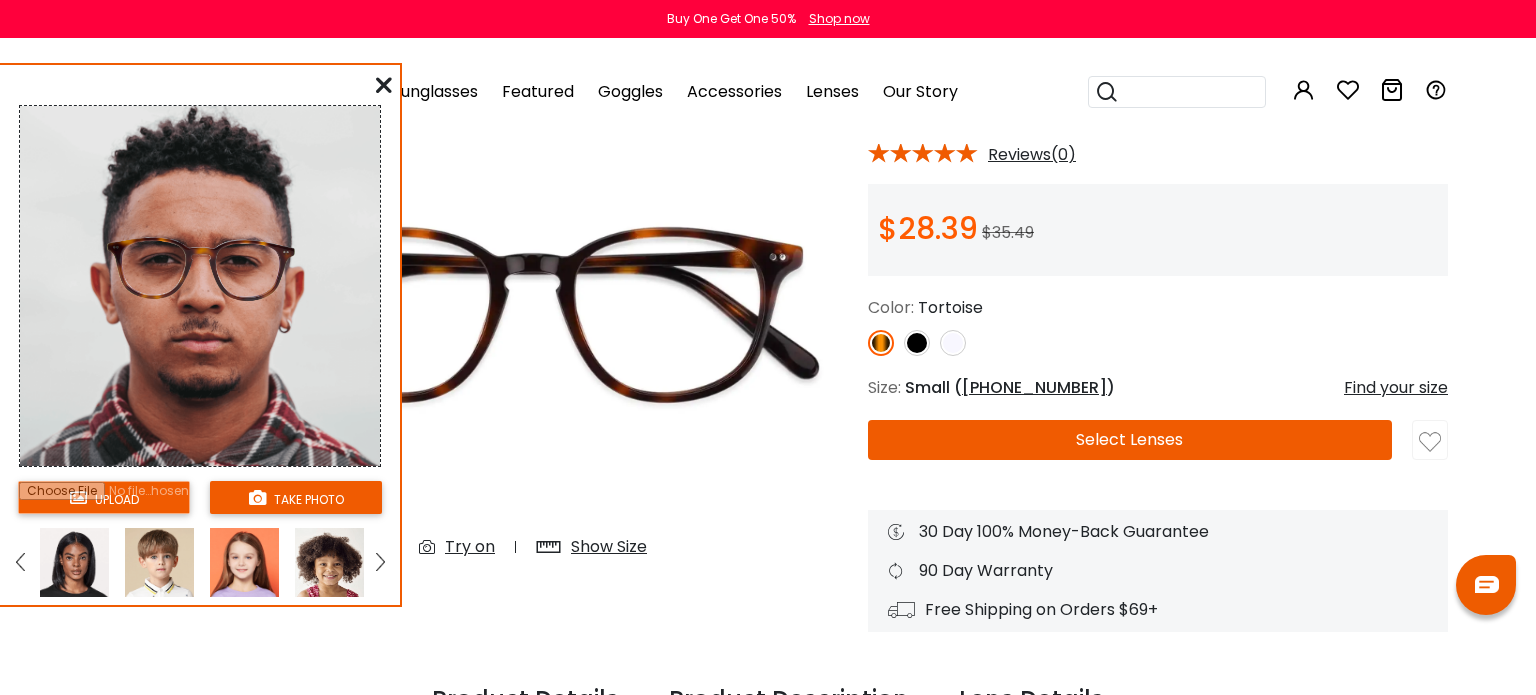 click at bounding box center (329, 562) 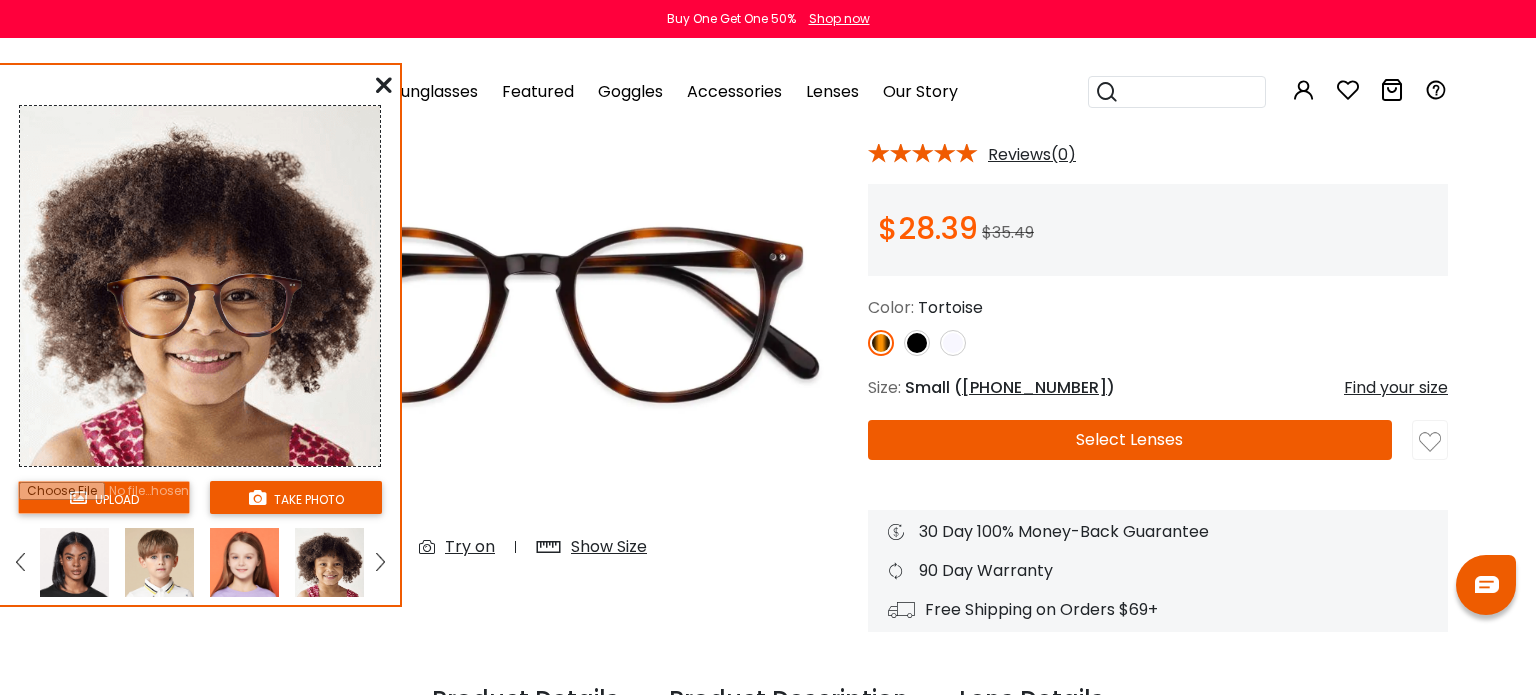 click at bounding box center (74, 562) 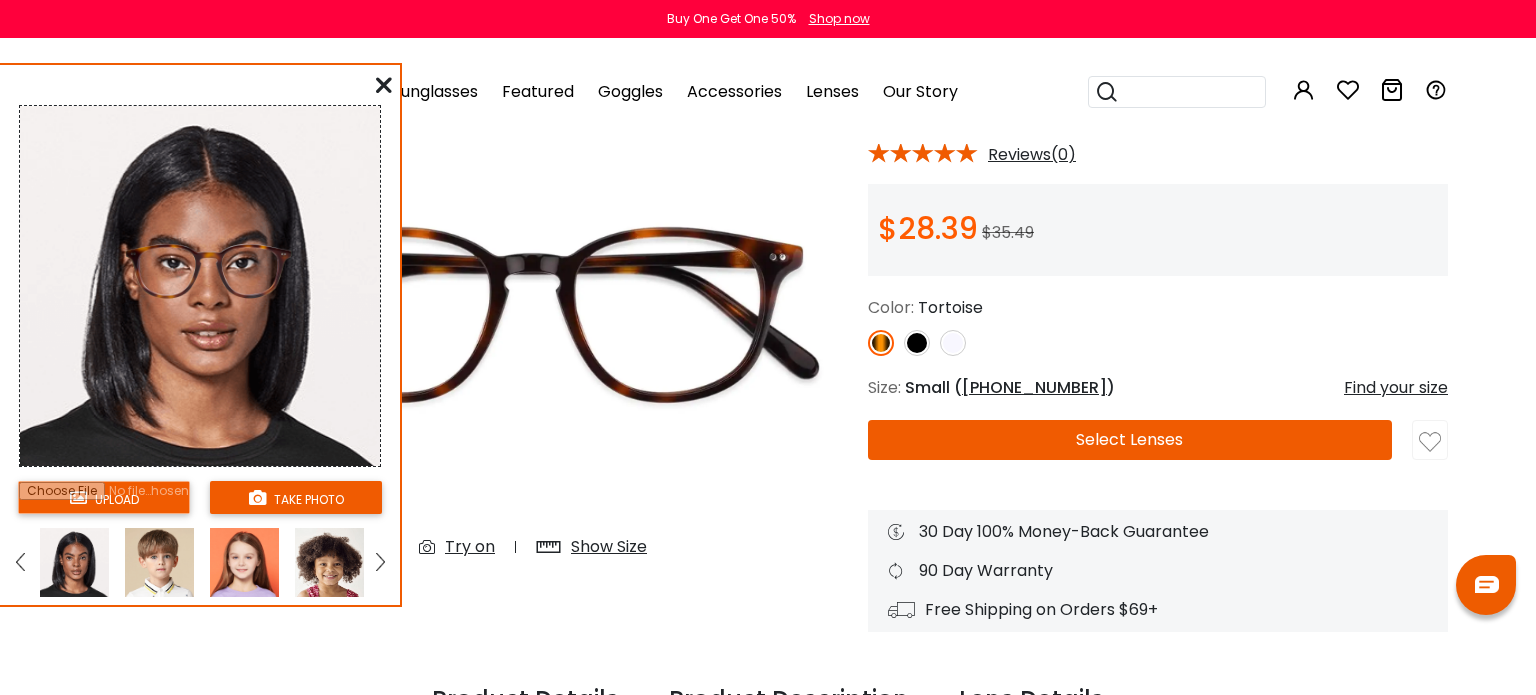click at bounding box center (380, 562) 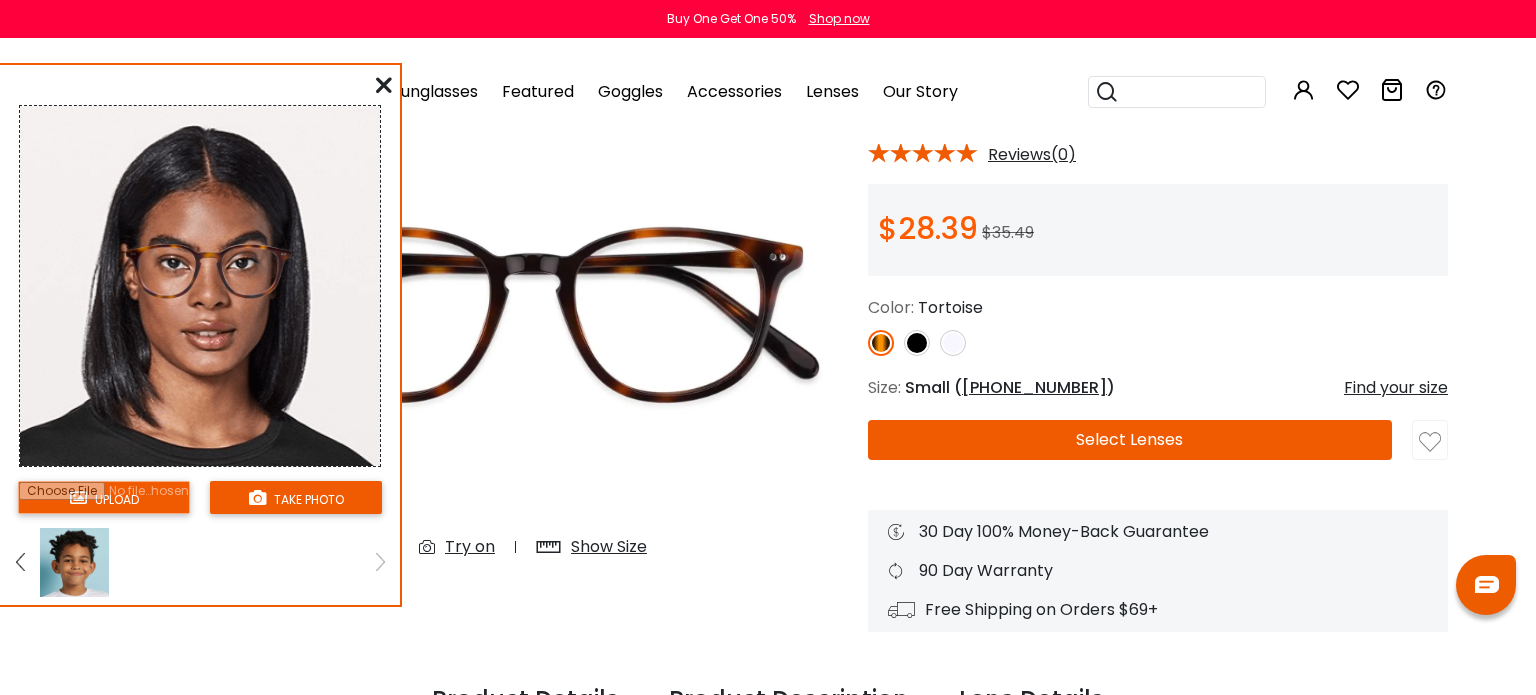 click at bounding box center (20, 562) 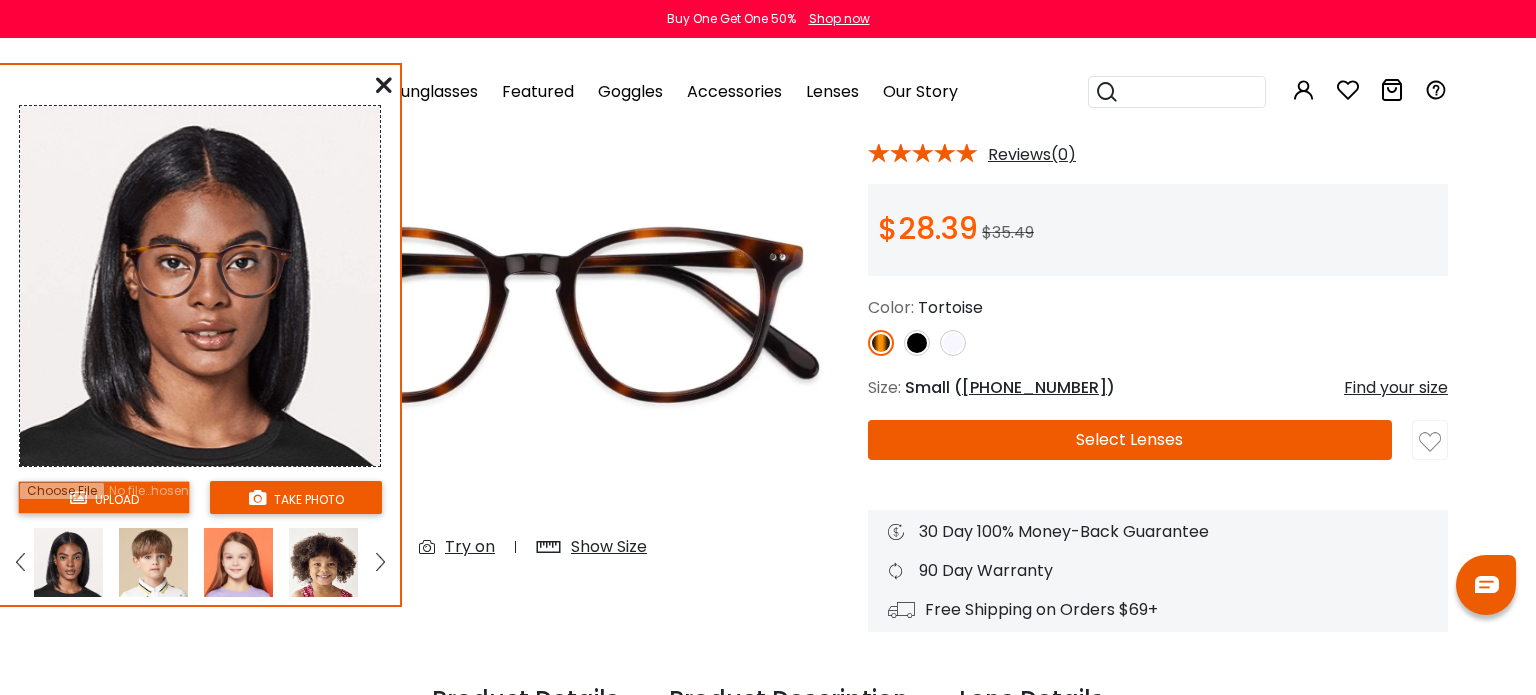 click at bounding box center [20, 562] 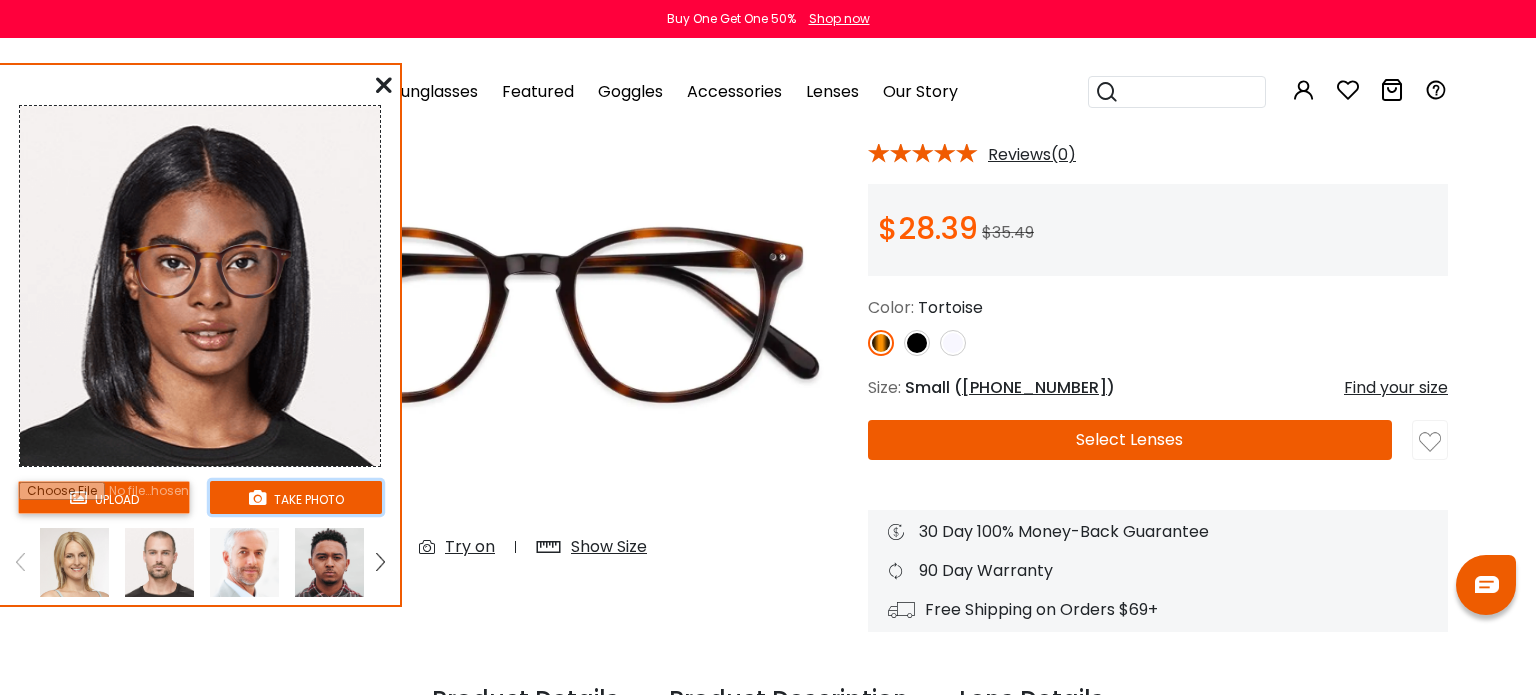 click on "take photo" at bounding box center (296, 497) 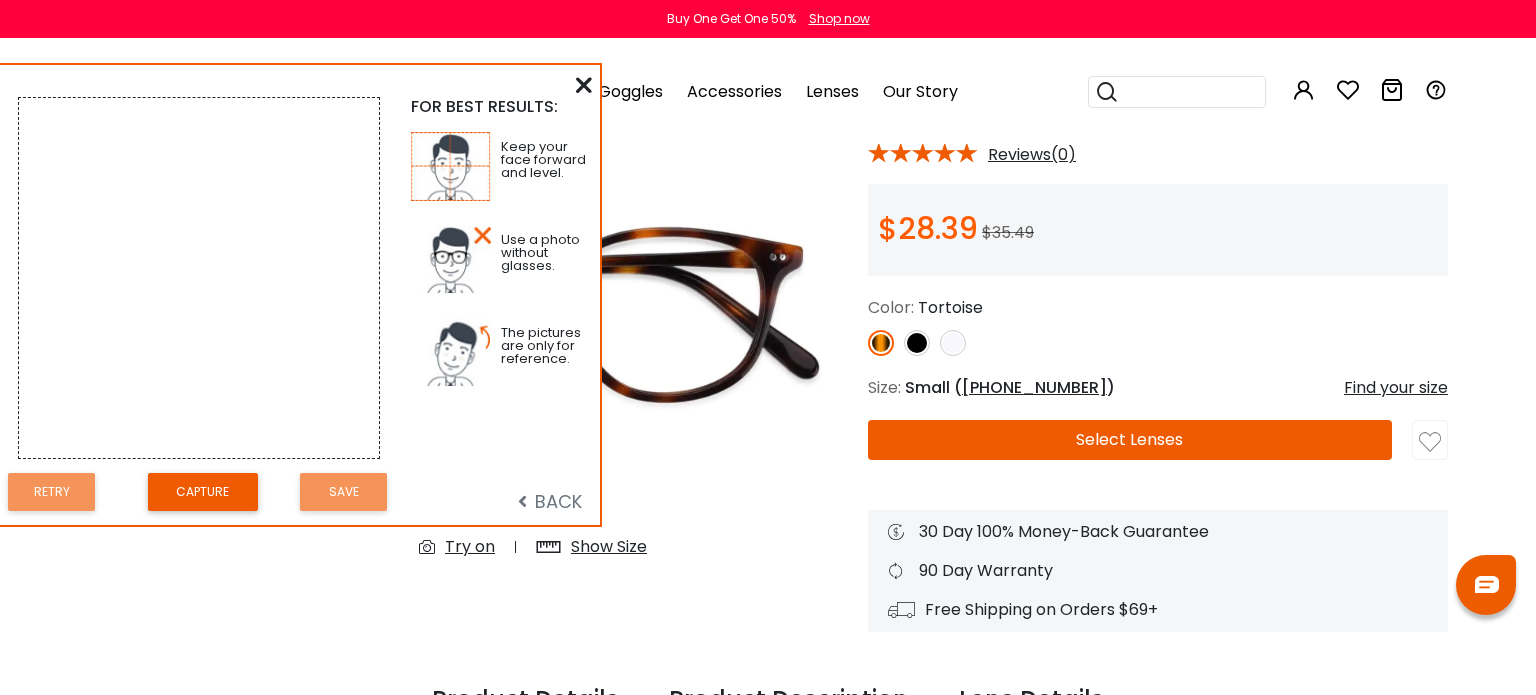 click at bounding box center (584, 85) 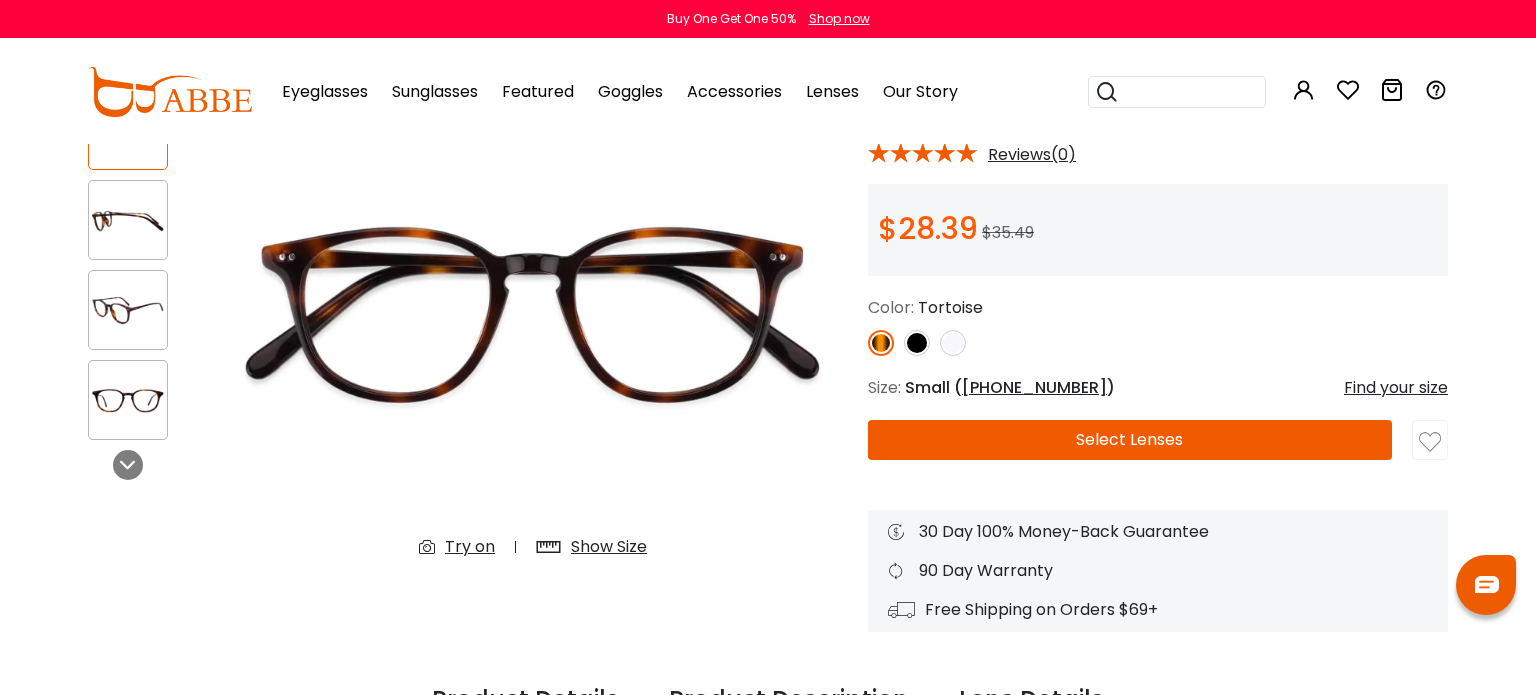 click on "Show Size" at bounding box center [609, 547] 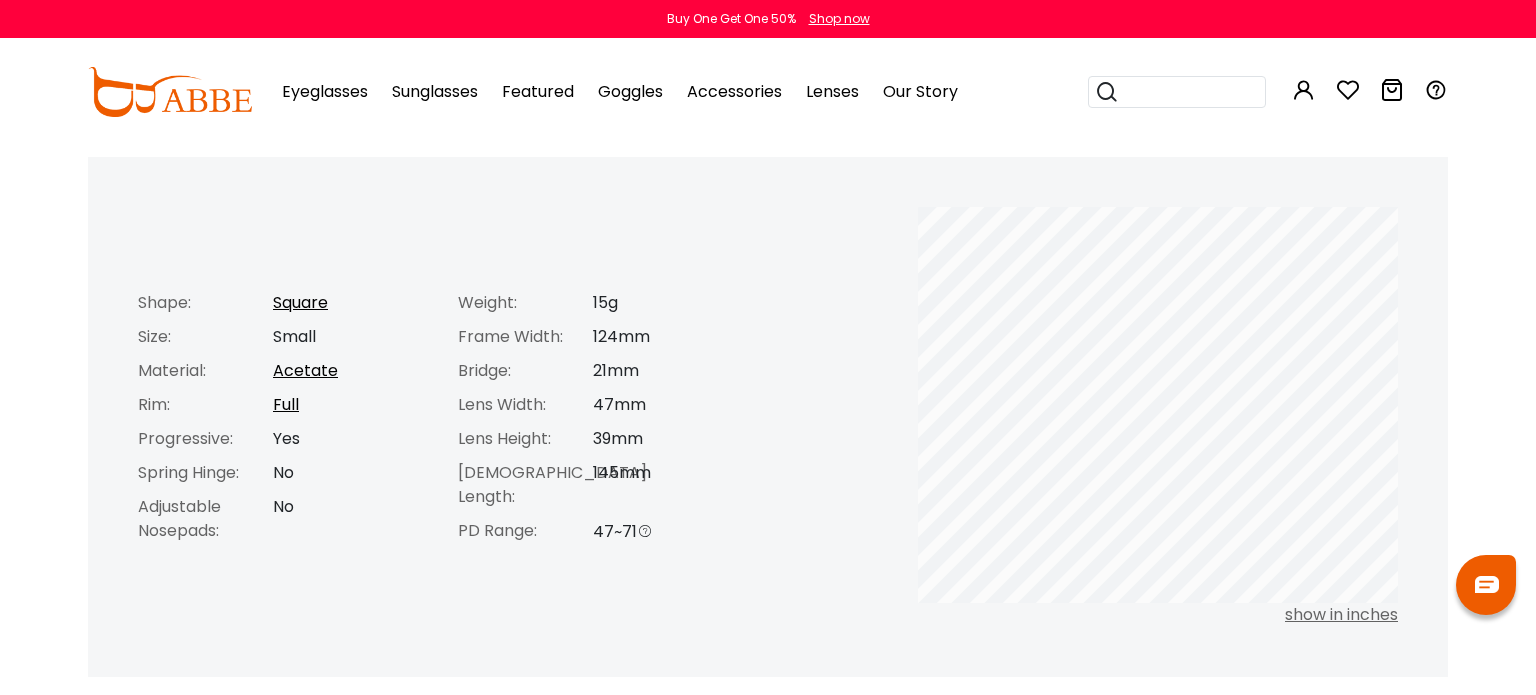 scroll, scrollTop: 0, scrollLeft: 0, axis: both 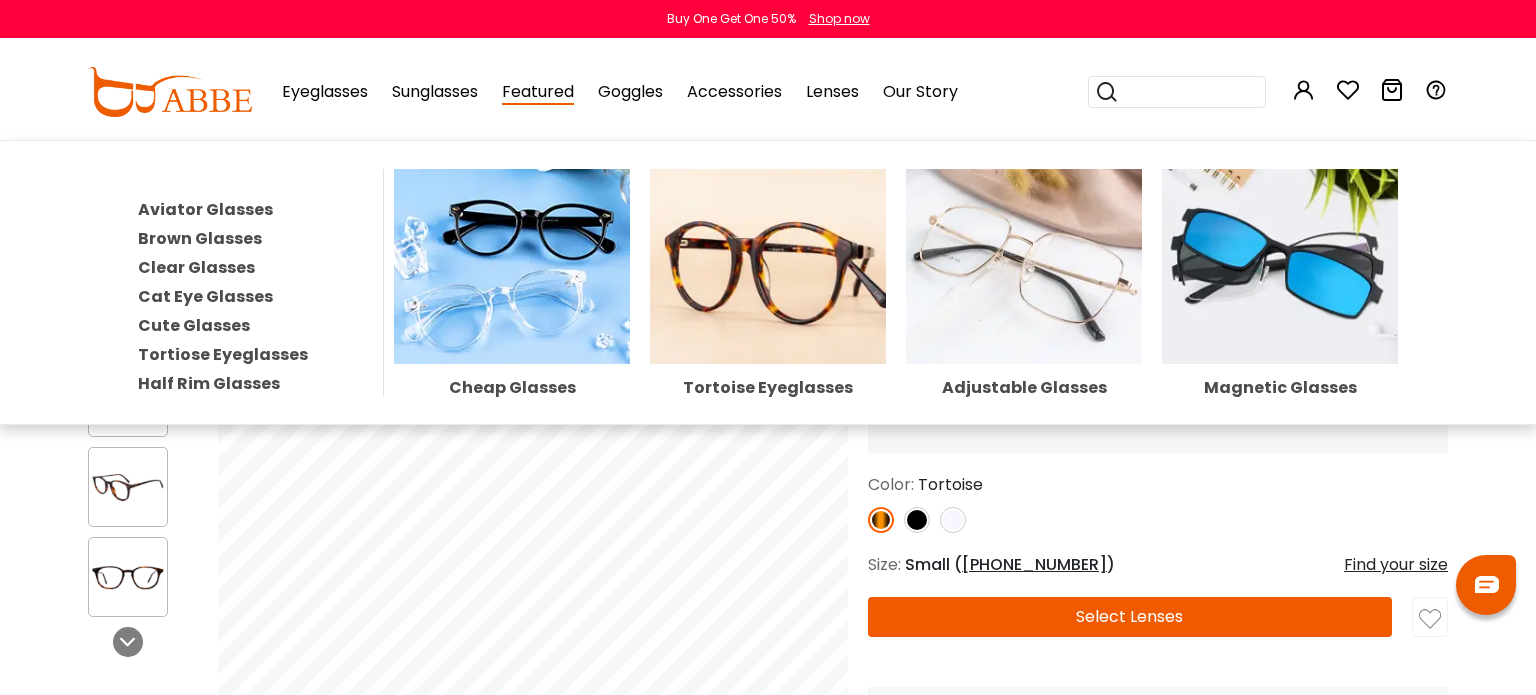 click on "Cheap Glasses" at bounding box center (512, 388) 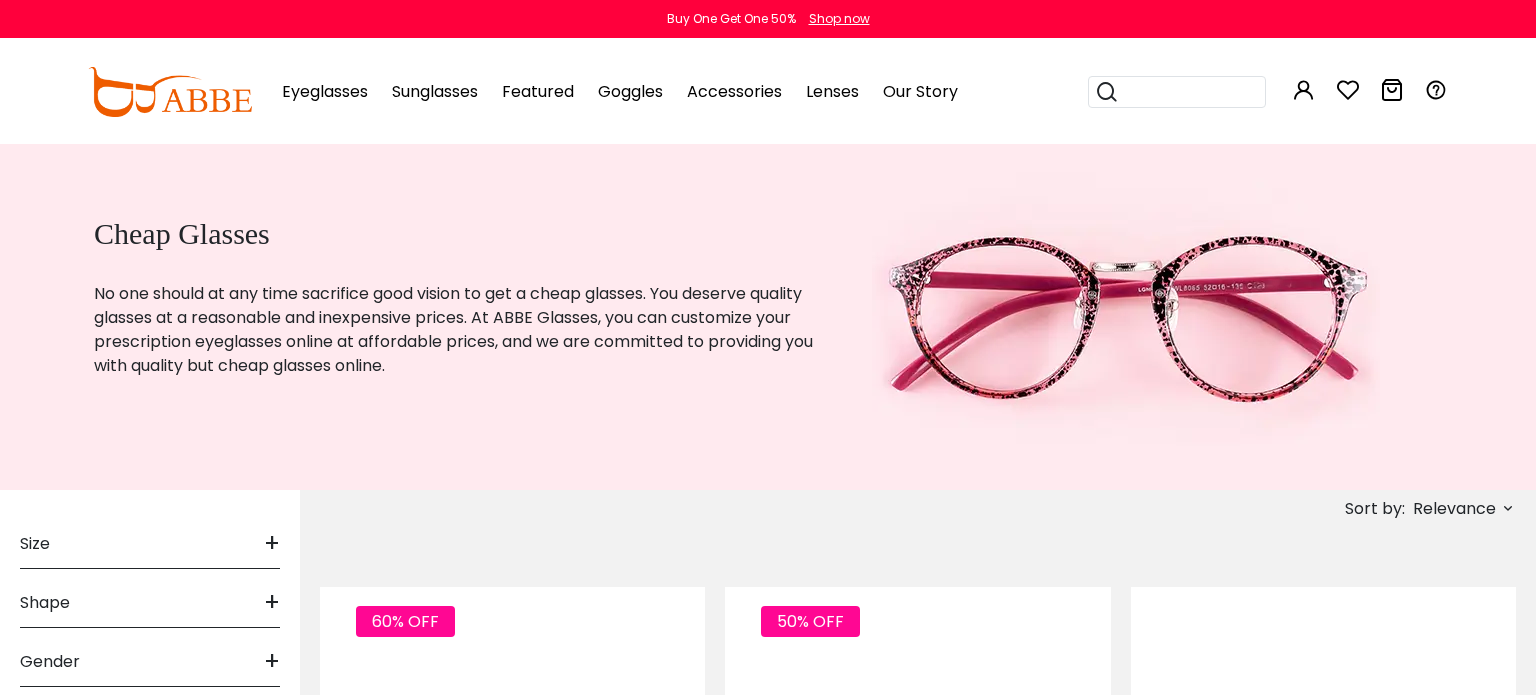 scroll, scrollTop: 0, scrollLeft: 0, axis: both 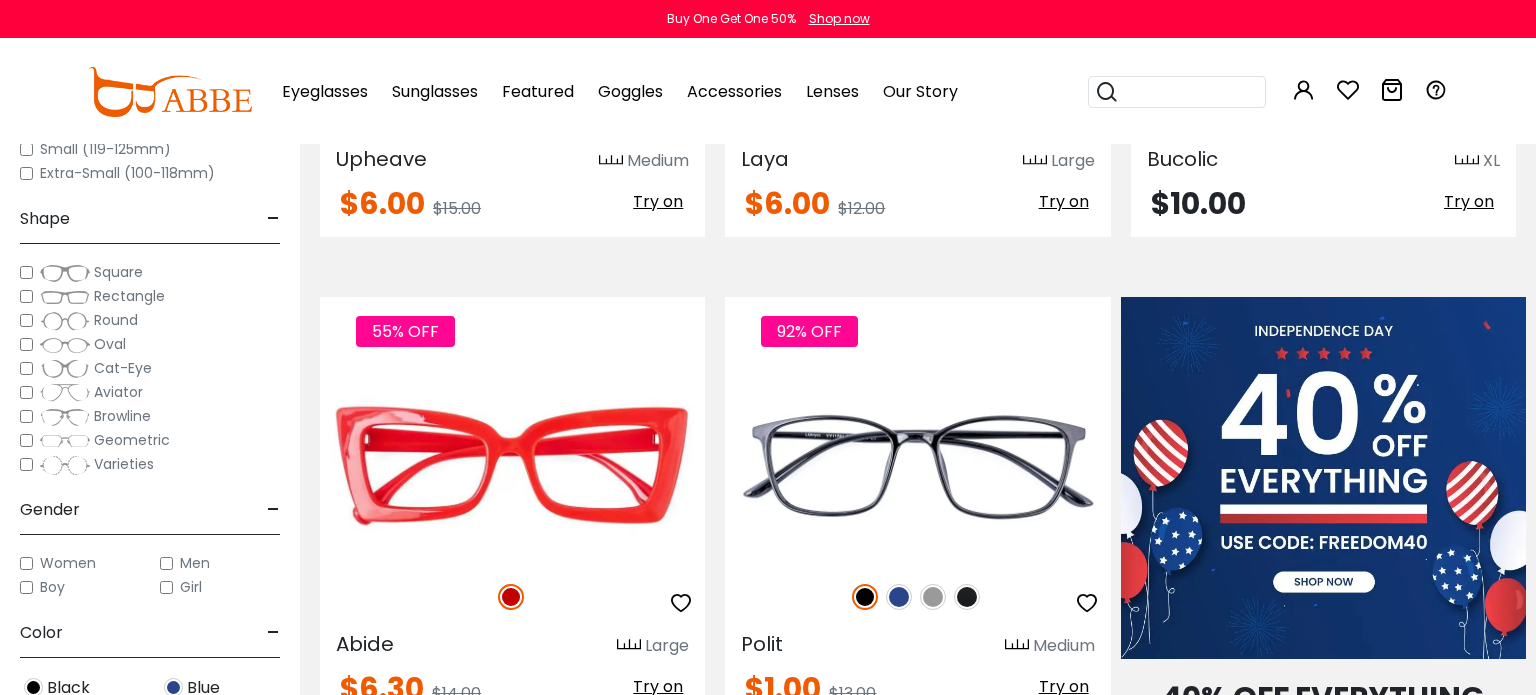 type on "**********" 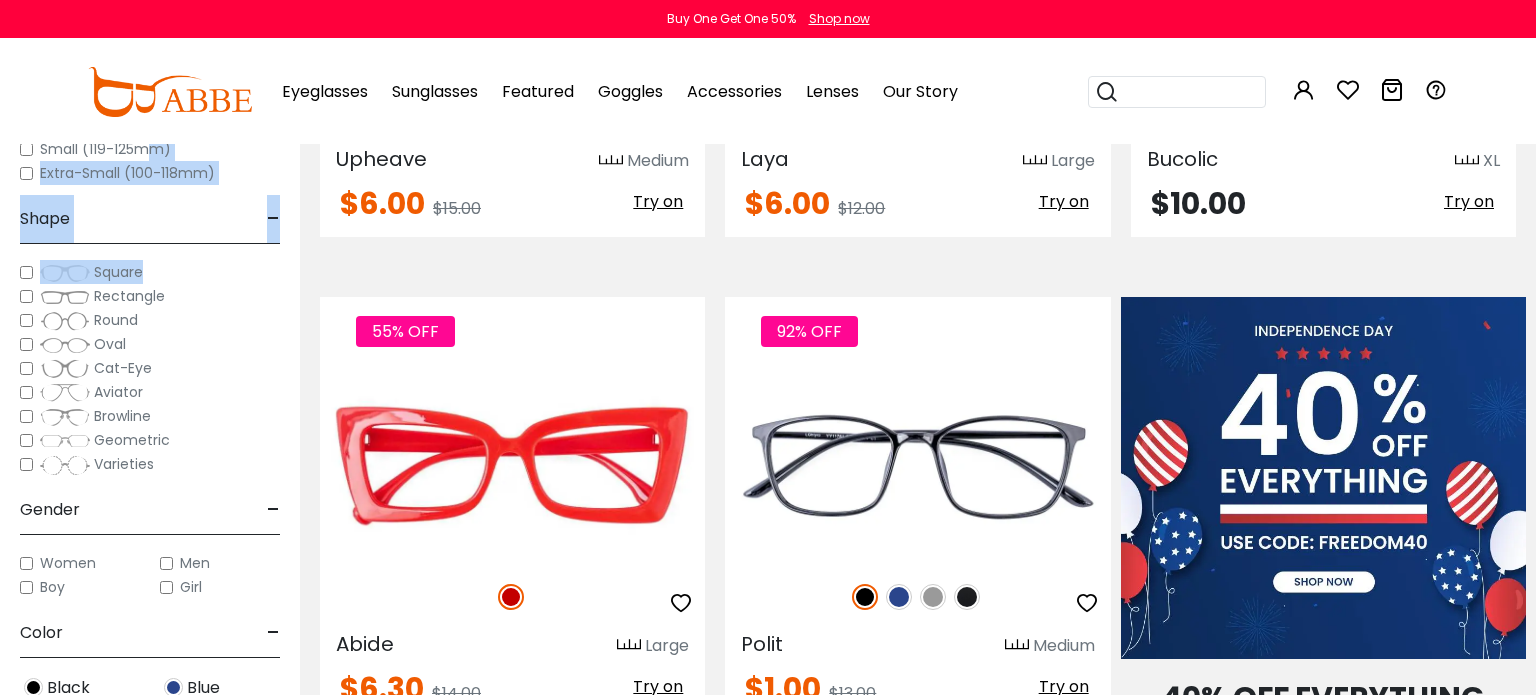 drag, startPoint x: 143, startPoint y: 152, endPoint x: 188, endPoint y: 276, distance: 131.91286 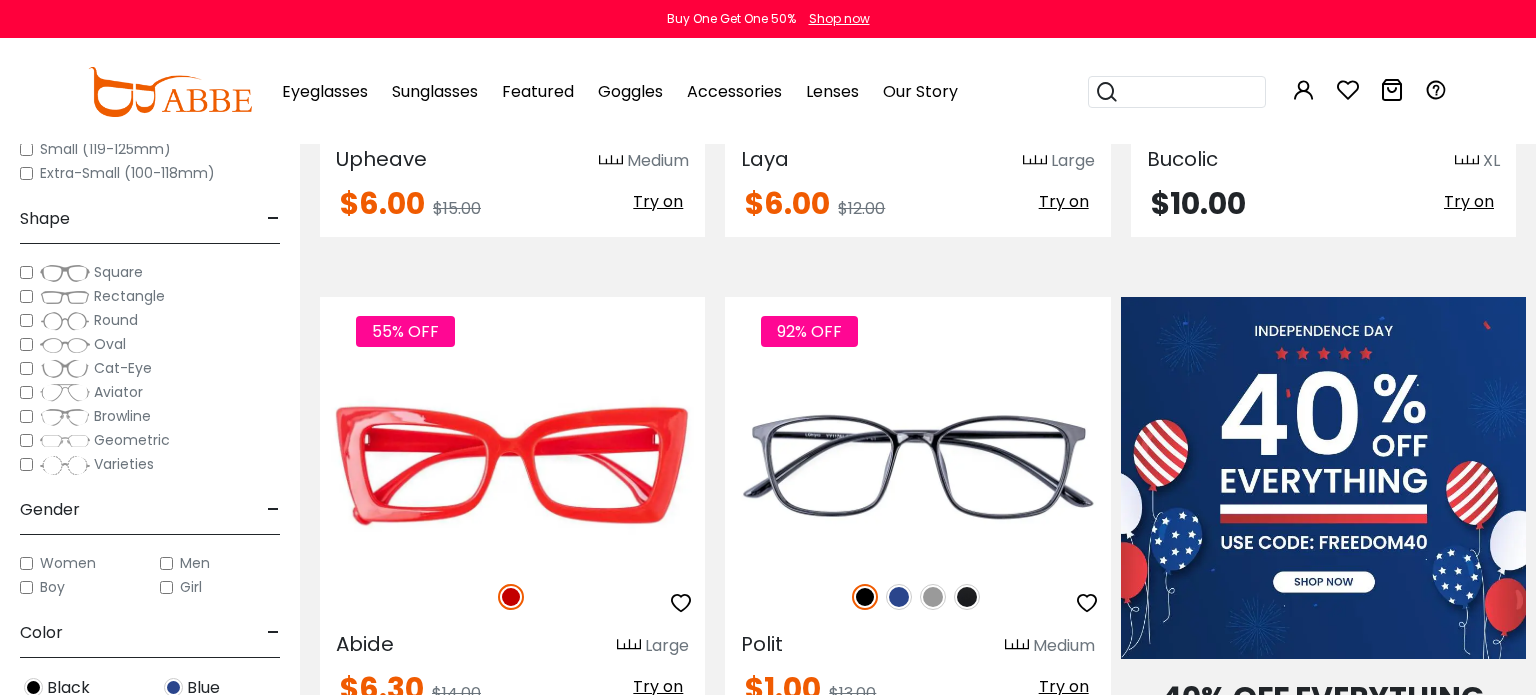 click on "Small (119-125mm)" at bounding box center (105, 149) 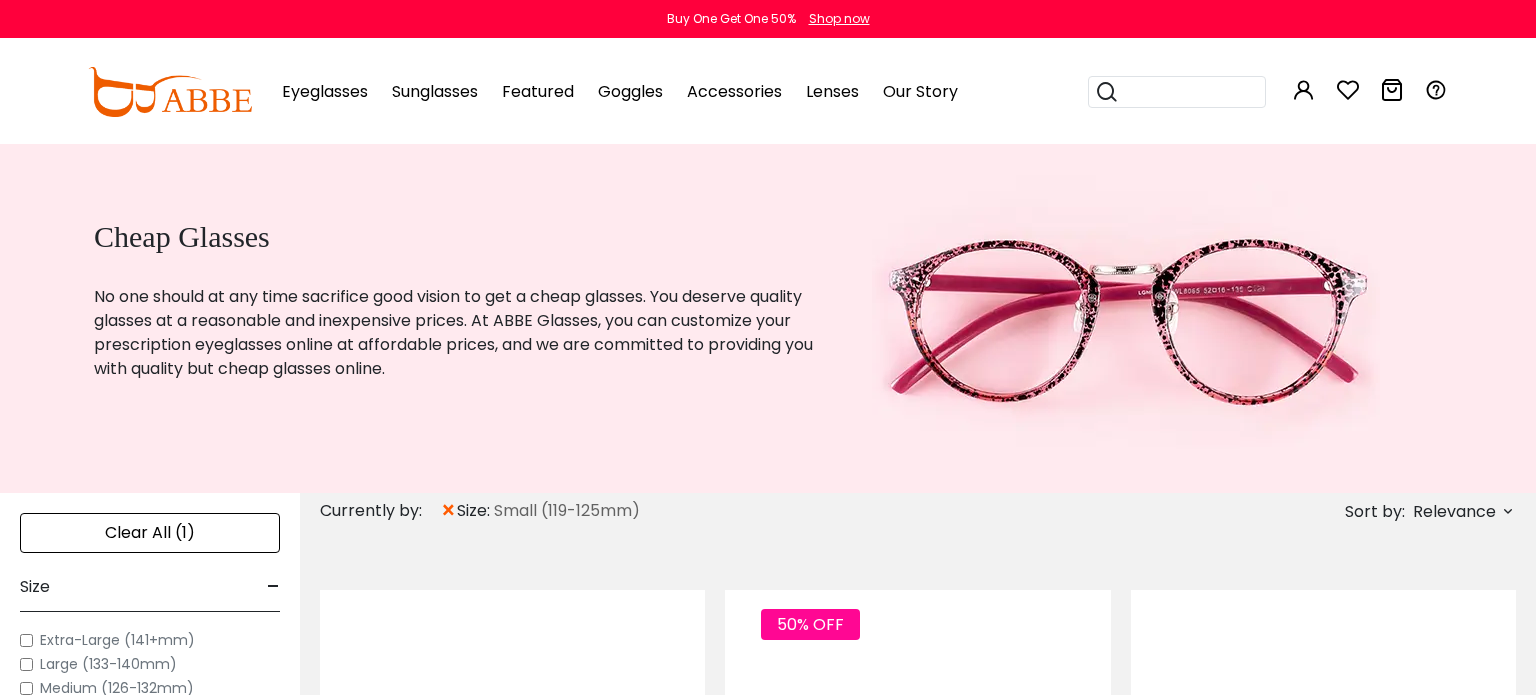 scroll, scrollTop: 0, scrollLeft: 0, axis: both 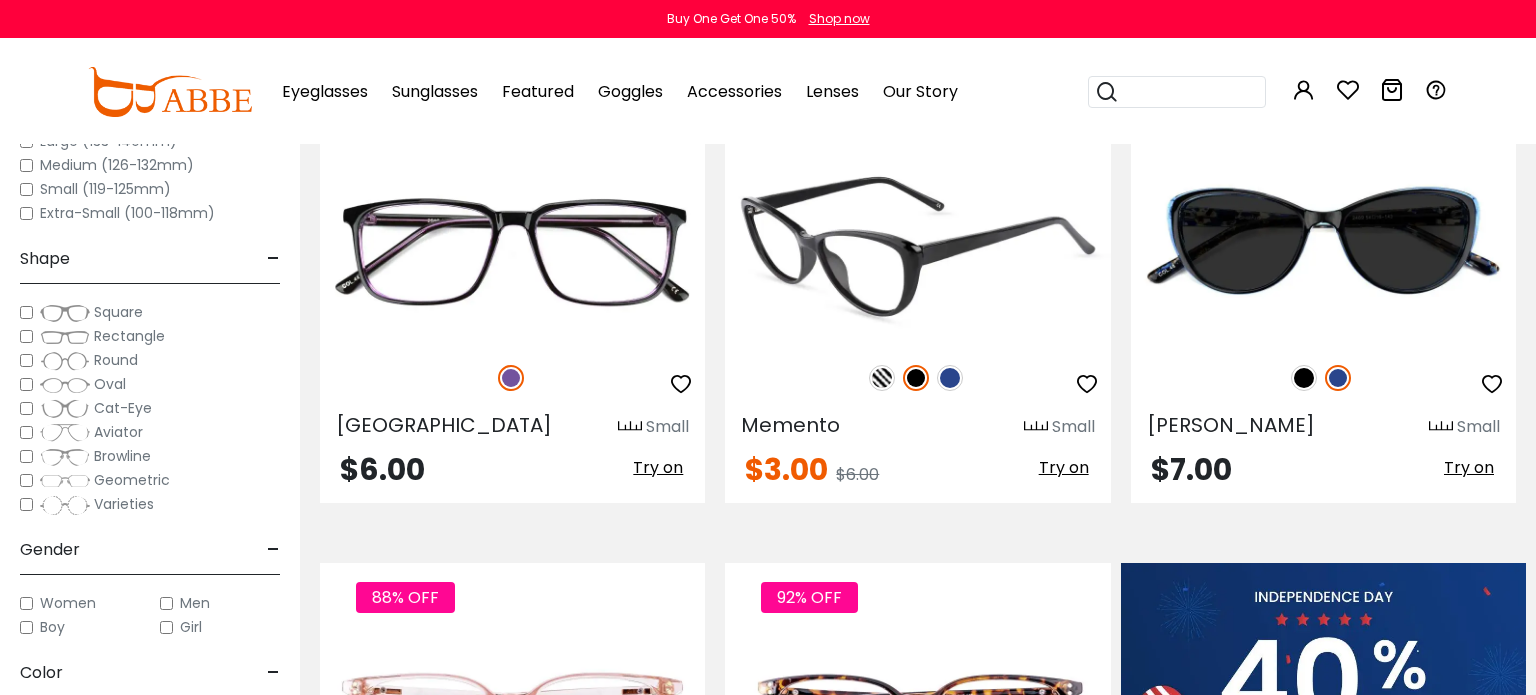 type on "**********" 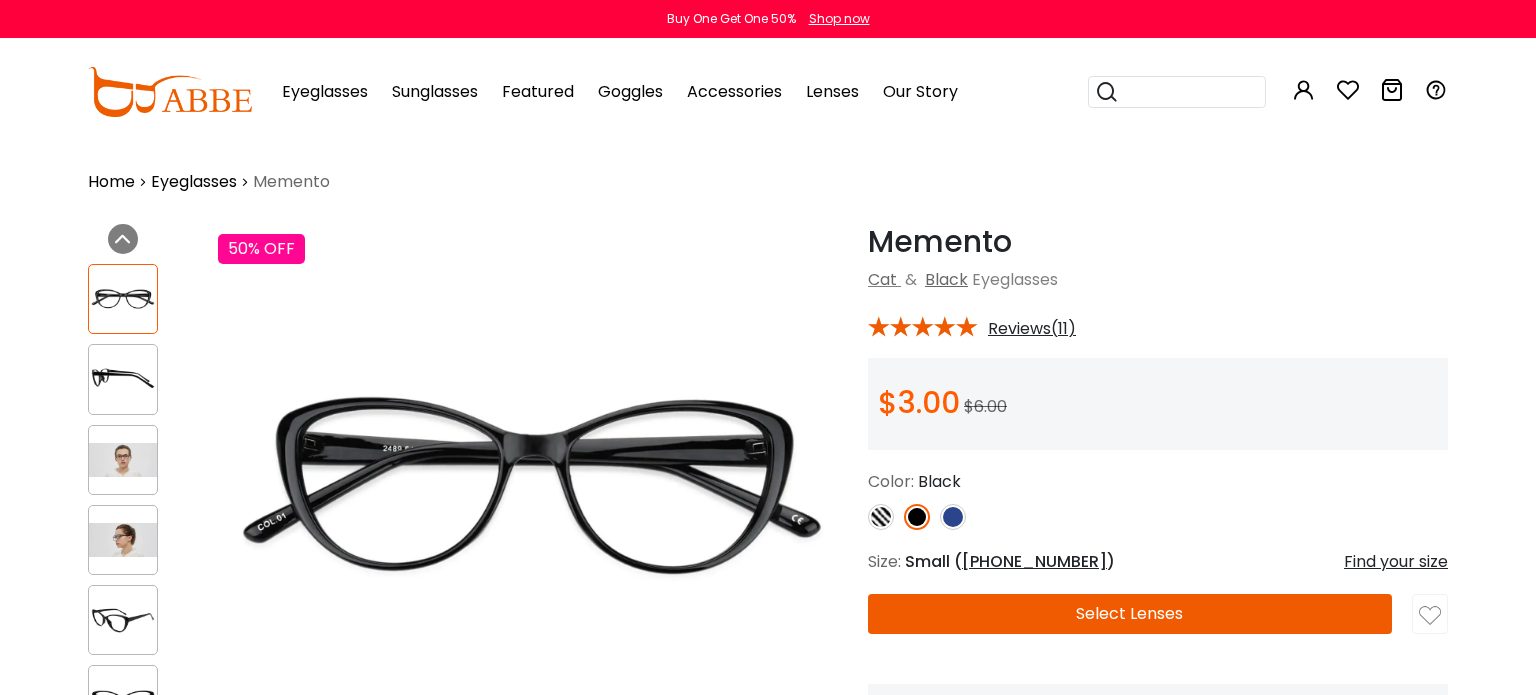 scroll, scrollTop: 0, scrollLeft: 0, axis: both 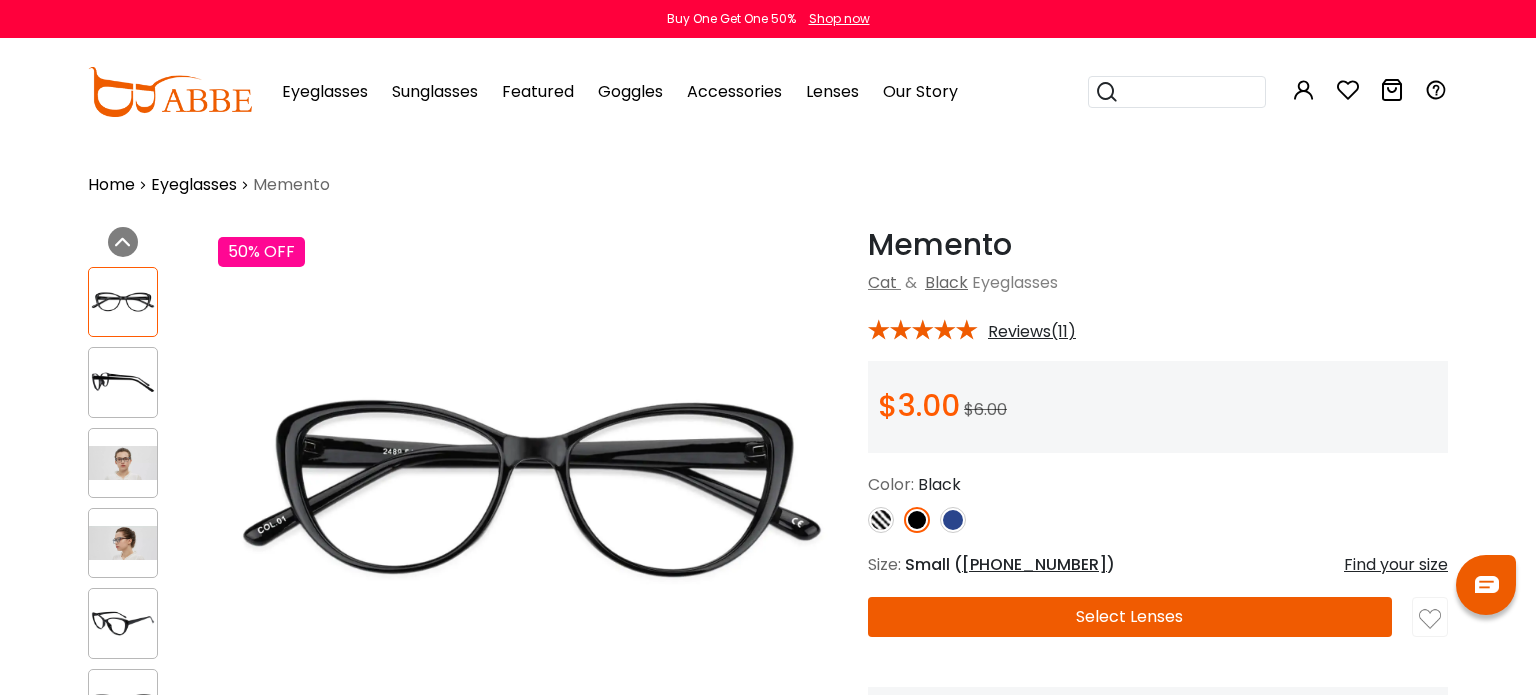 type on "**********" 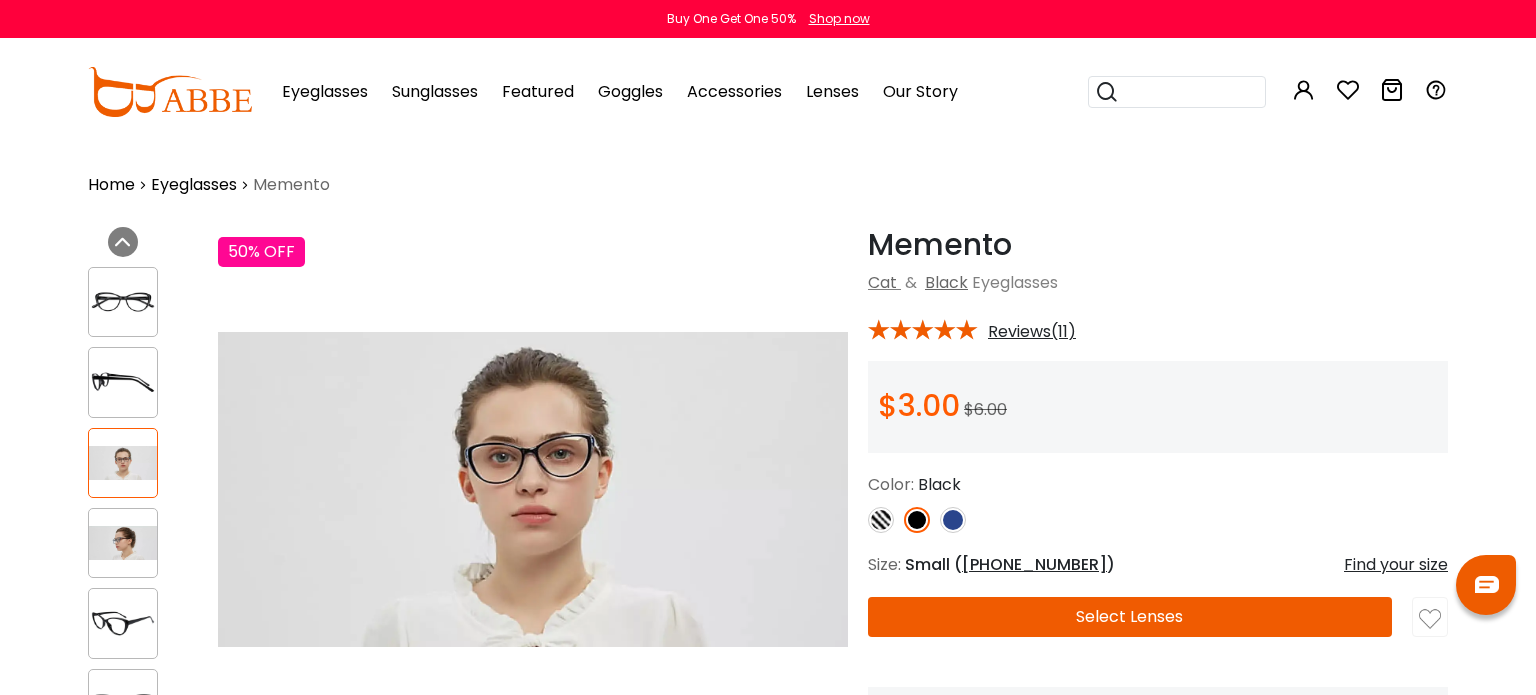 click at bounding box center (123, 543) 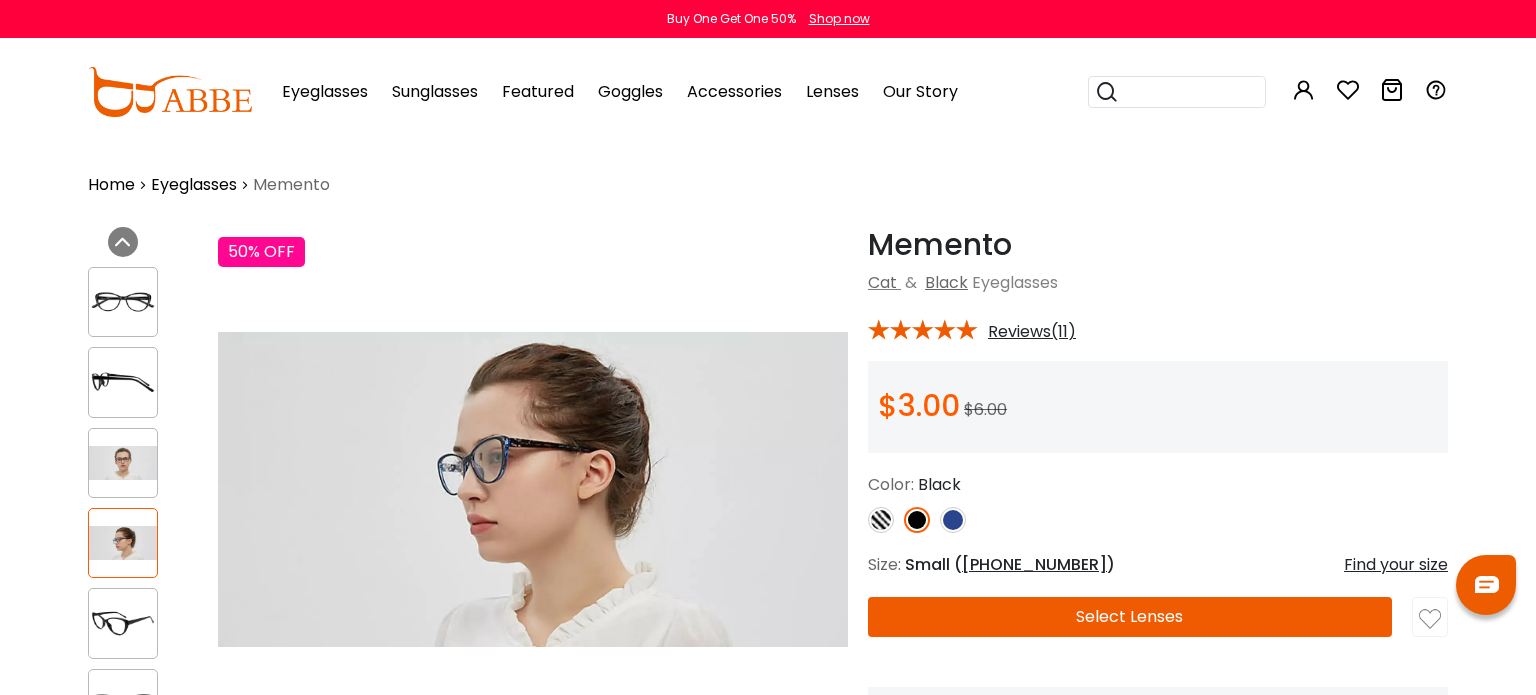 click at bounding box center (123, 302) 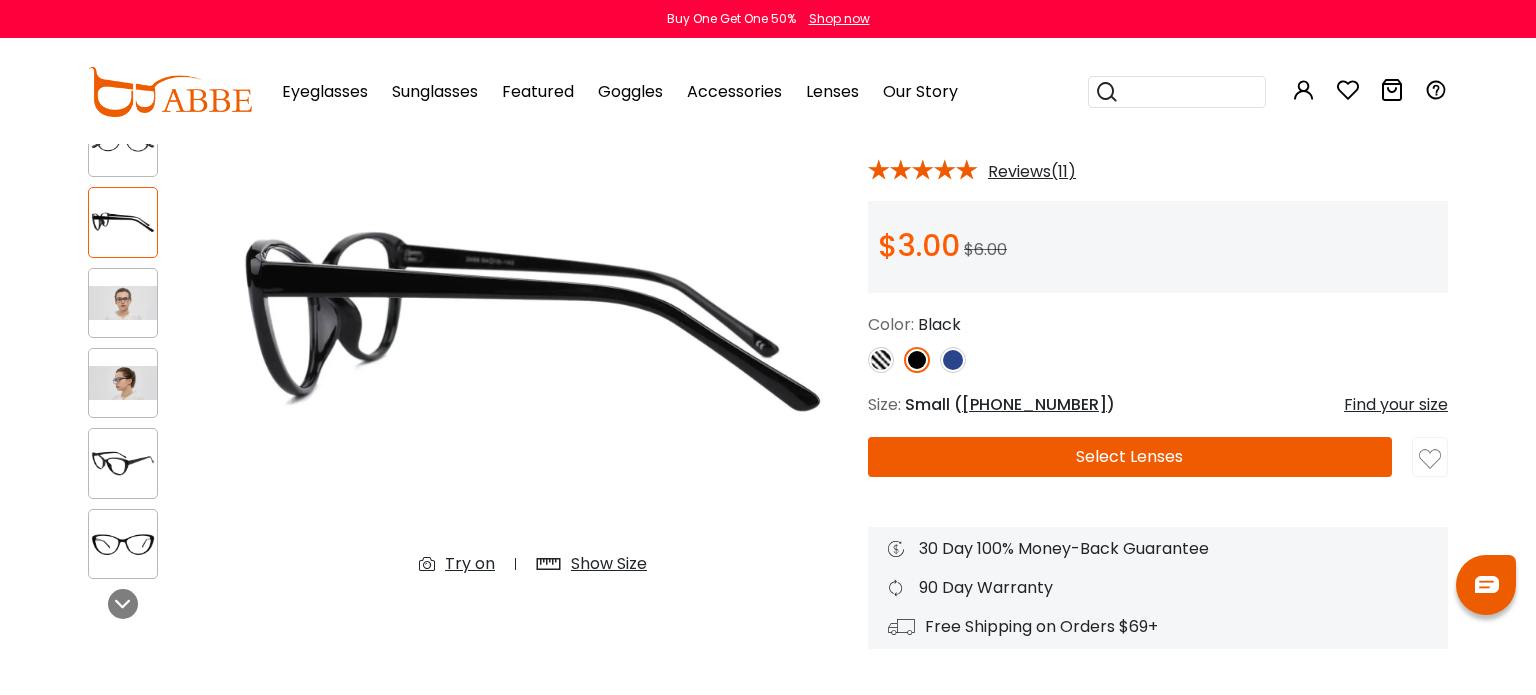 scroll, scrollTop: 160, scrollLeft: 0, axis: vertical 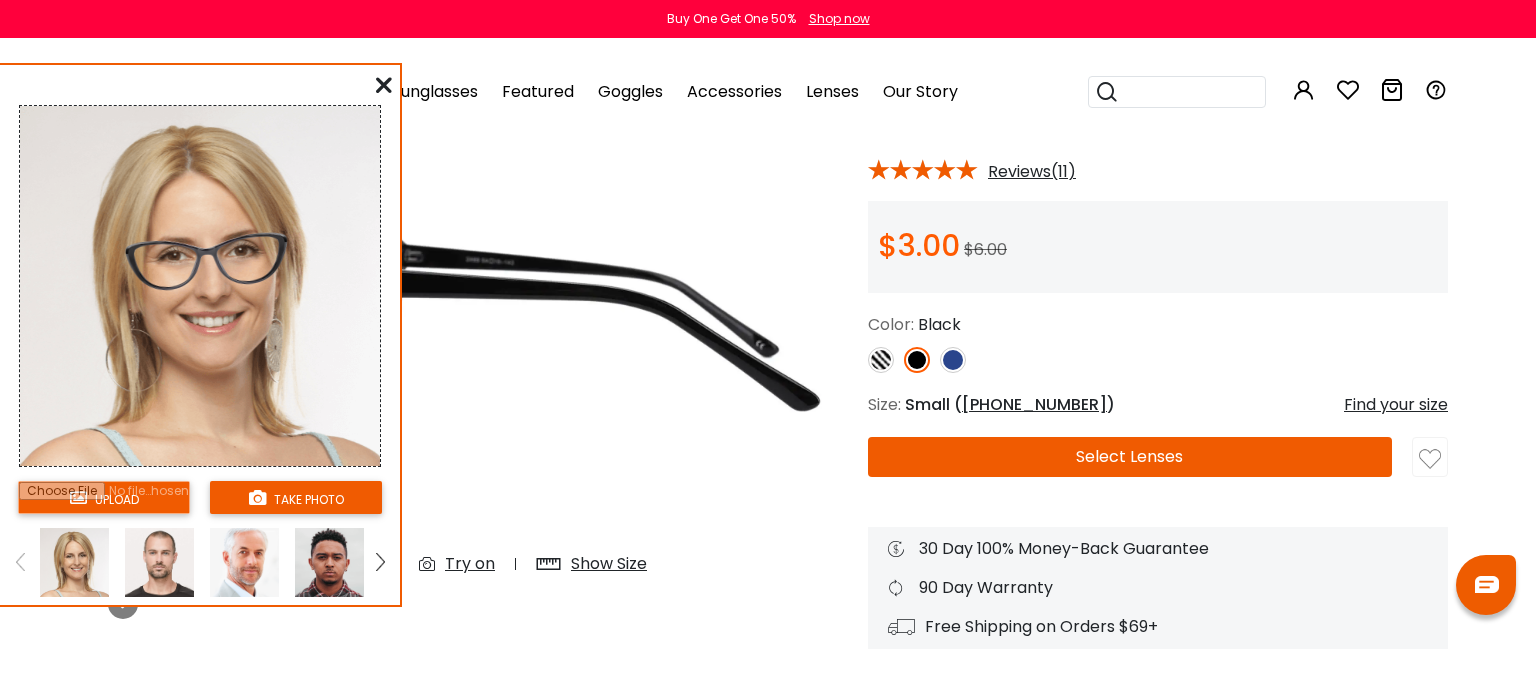 click at bounding box center [384, 85] 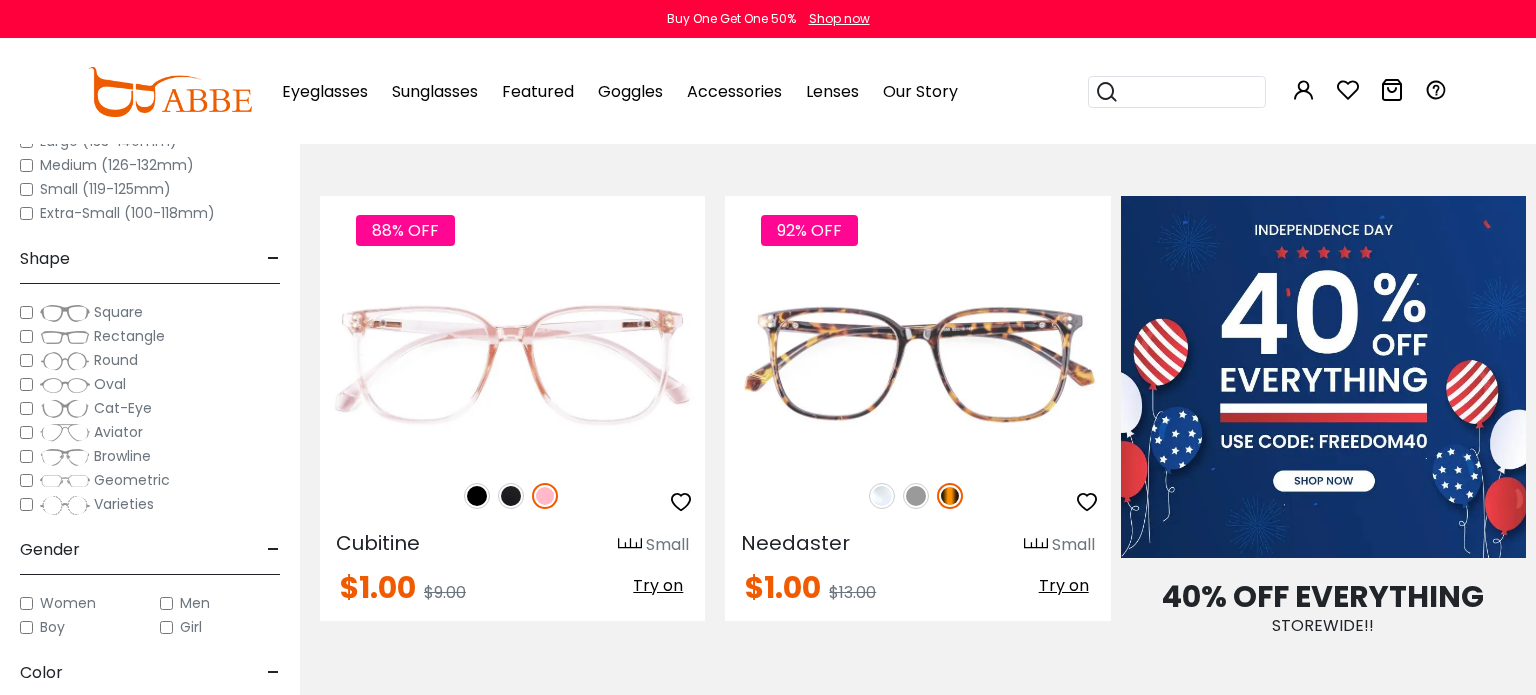 scroll, scrollTop: 0, scrollLeft: 0, axis: both 